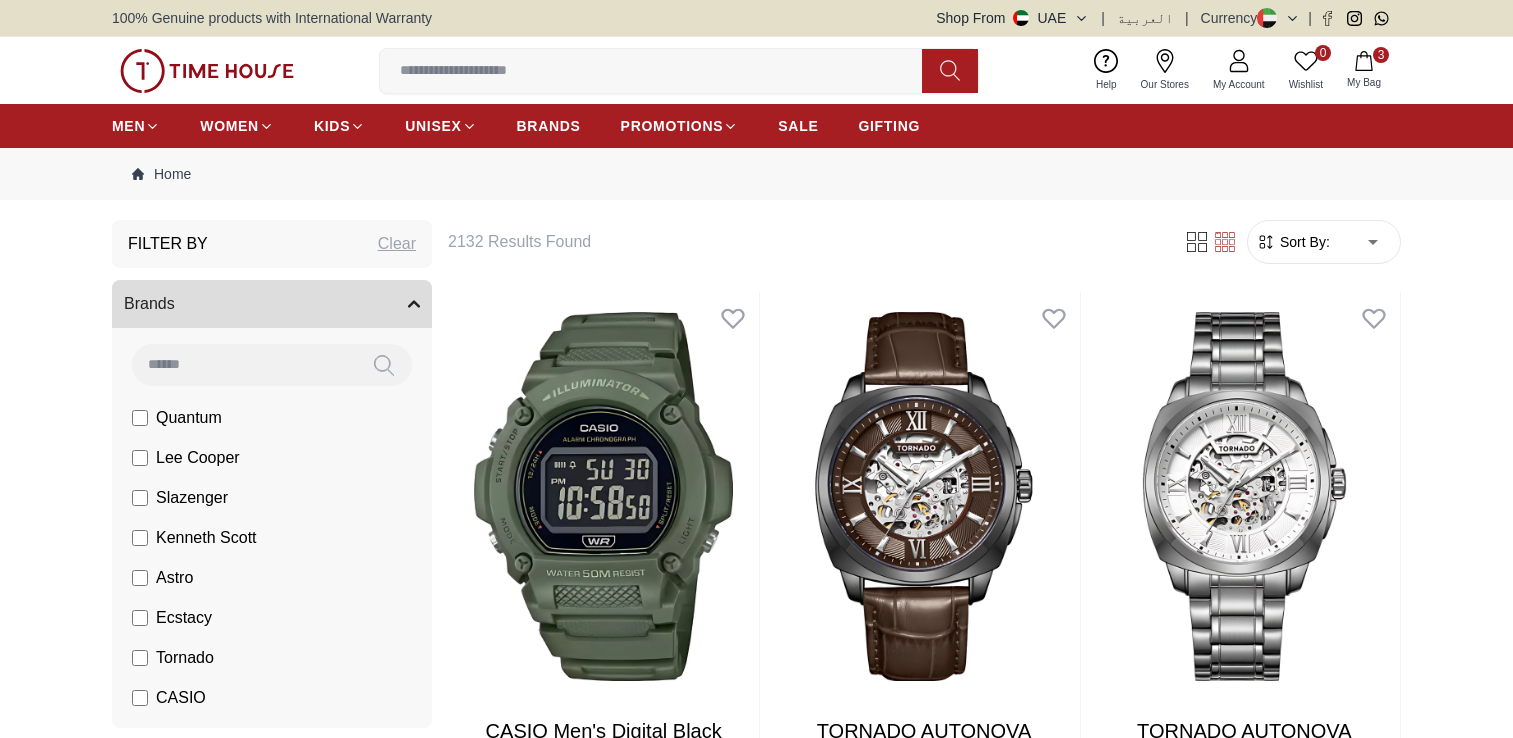 scroll, scrollTop: 0, scrollLeft: 0, axis: both 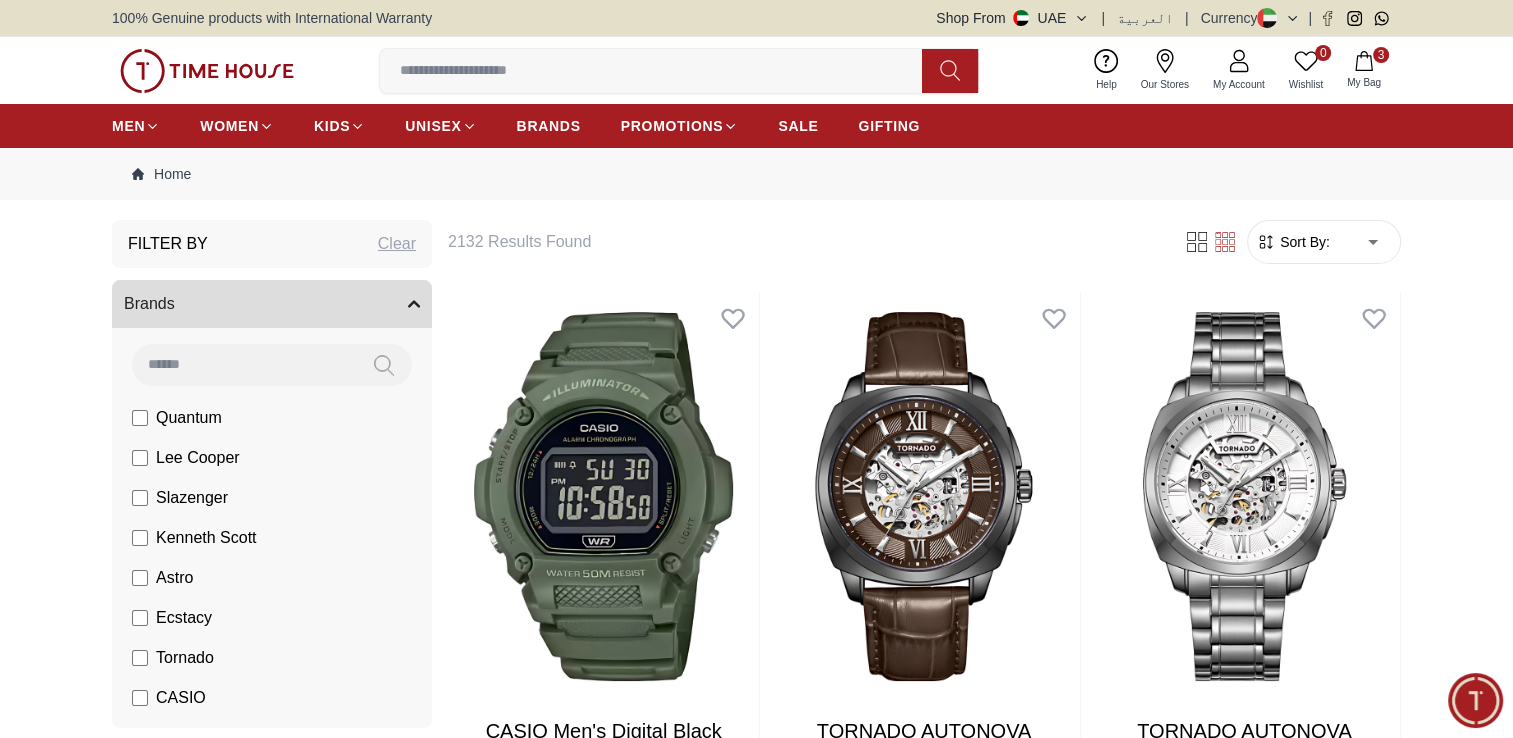click on "Quantum" at bounding box center (189, 418) 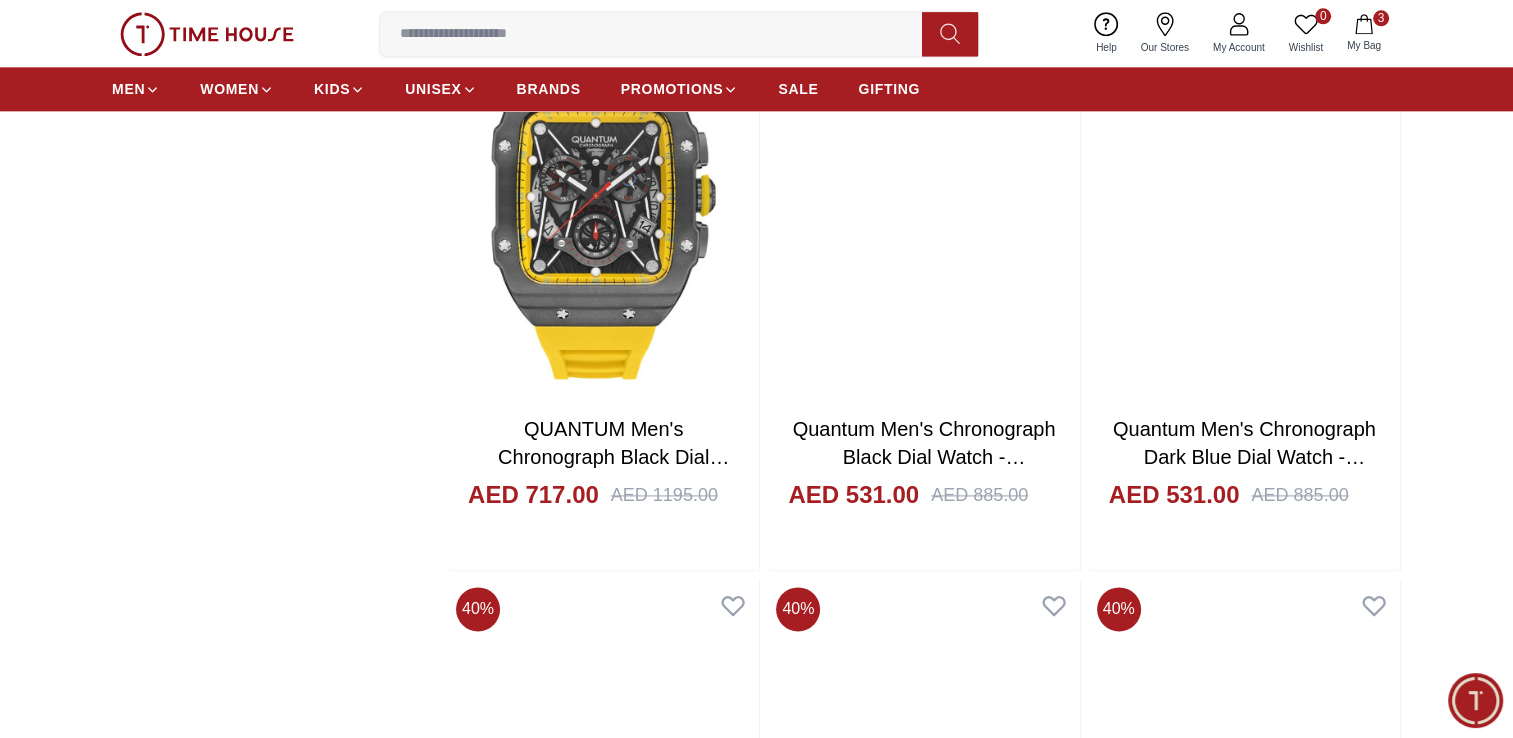 scroll, scrollTop: 2666, scrollLeft: 0, axis: vertical 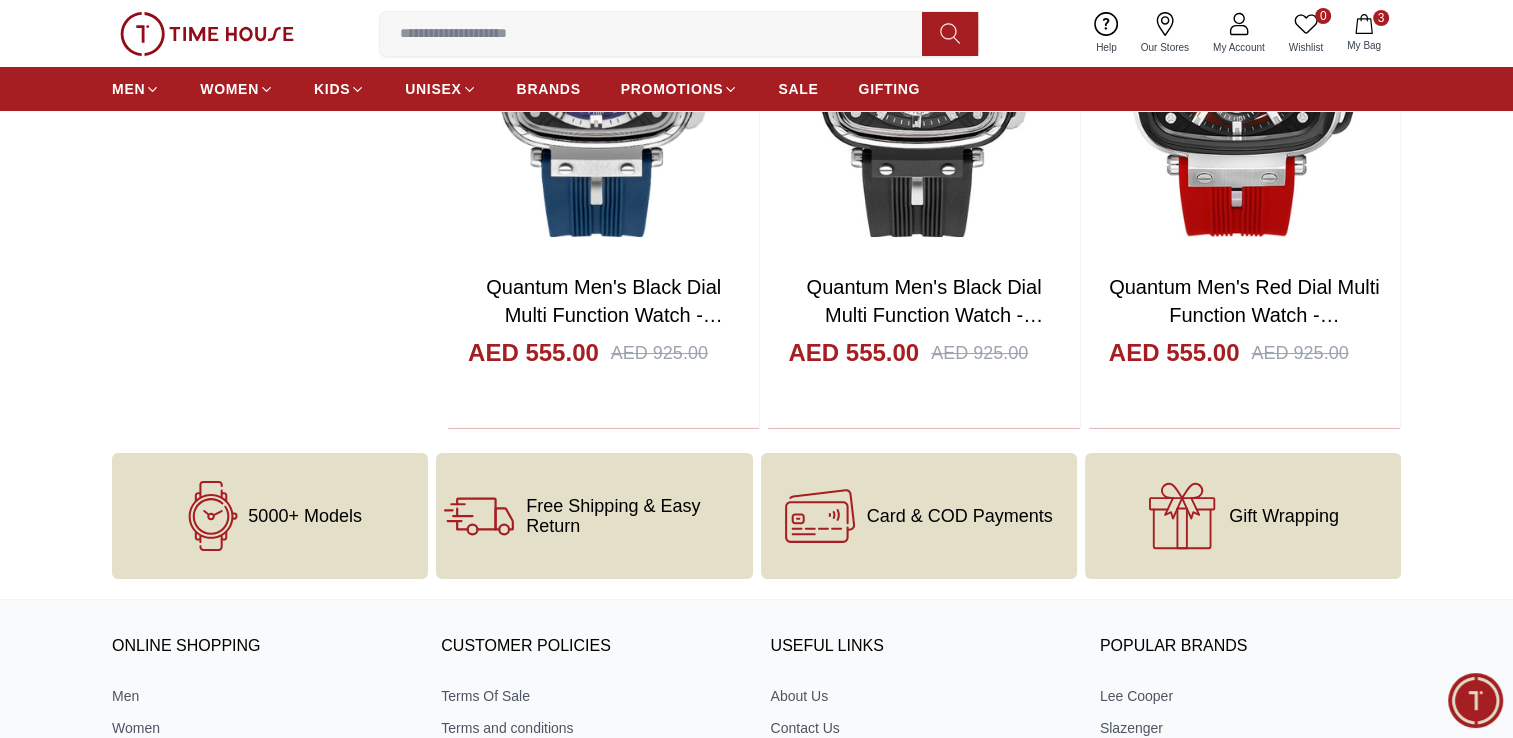 click 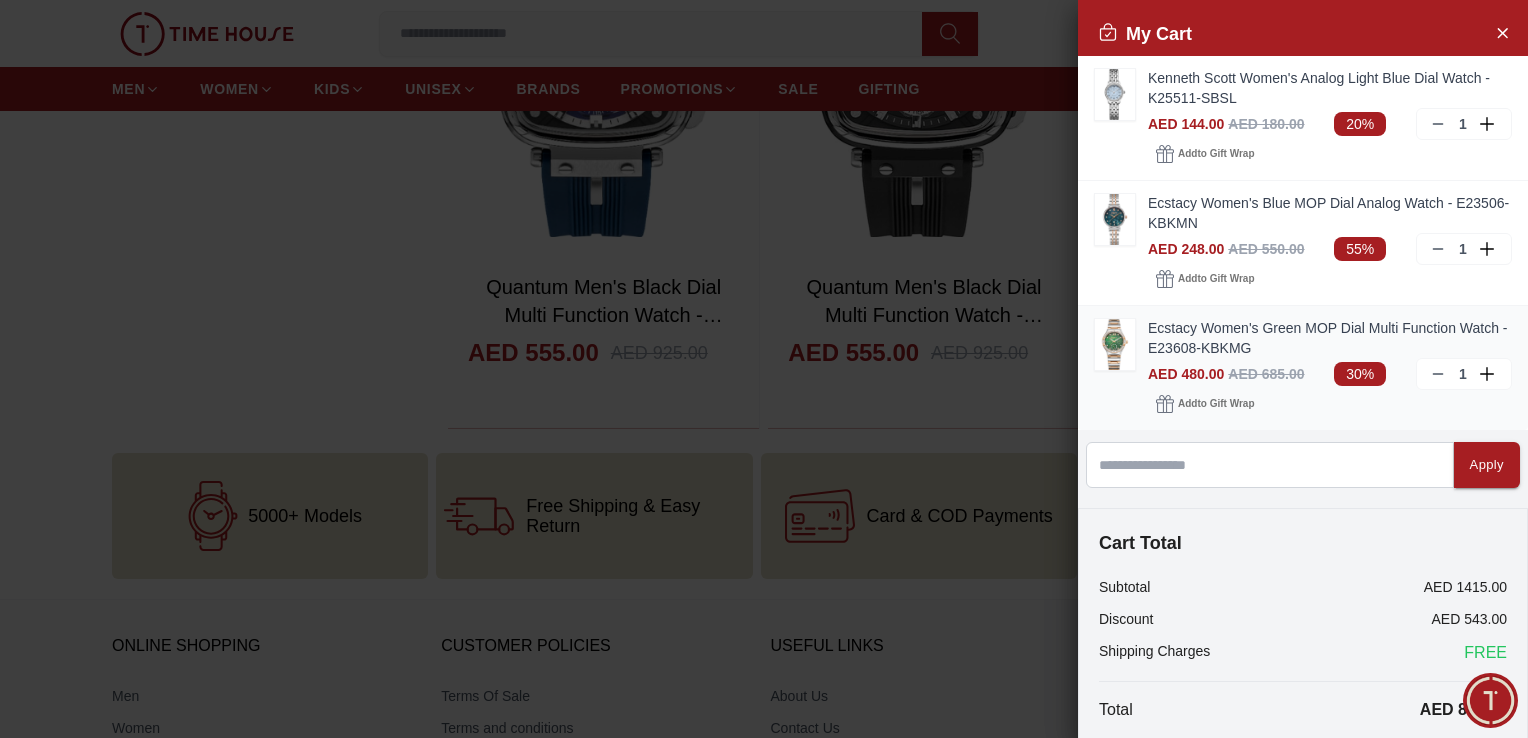 click on "Ecstacy Women's Green MOP Dial Multi Function Watch - E23608-KBKMG" at bounding box center [1330, 338] 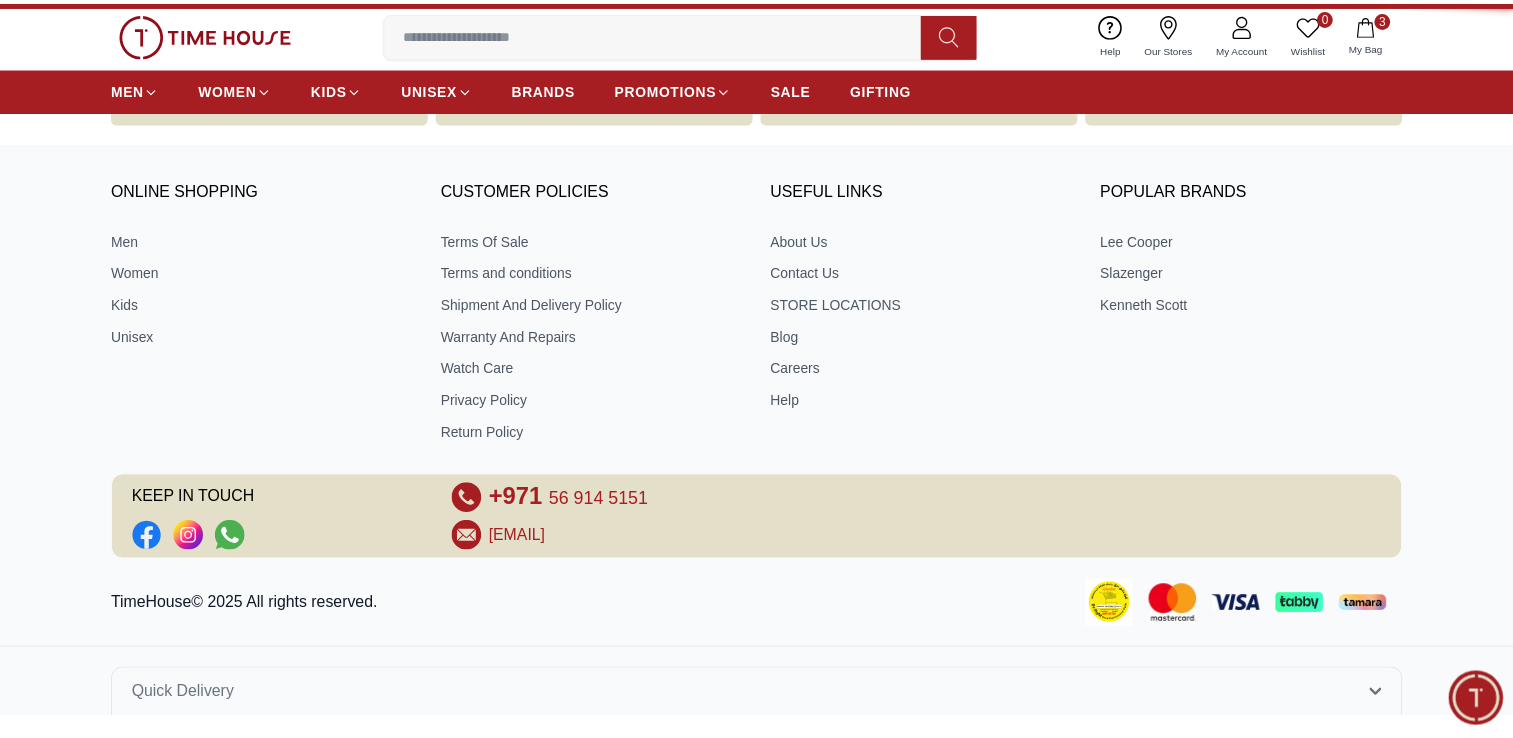 scroll, scrollTop: 0, scrollLeft: 0, axis: both 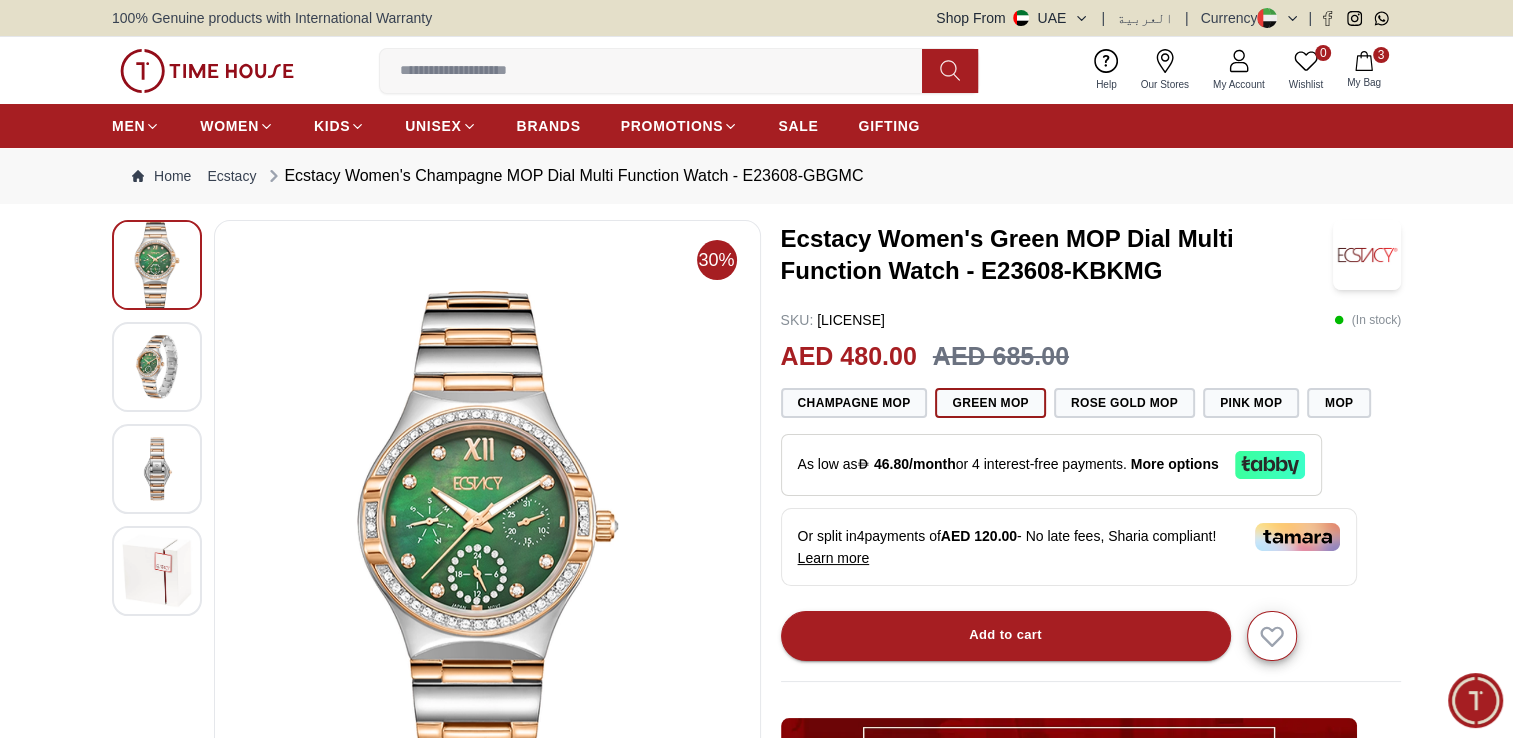 click at bounding box center [157, 366] 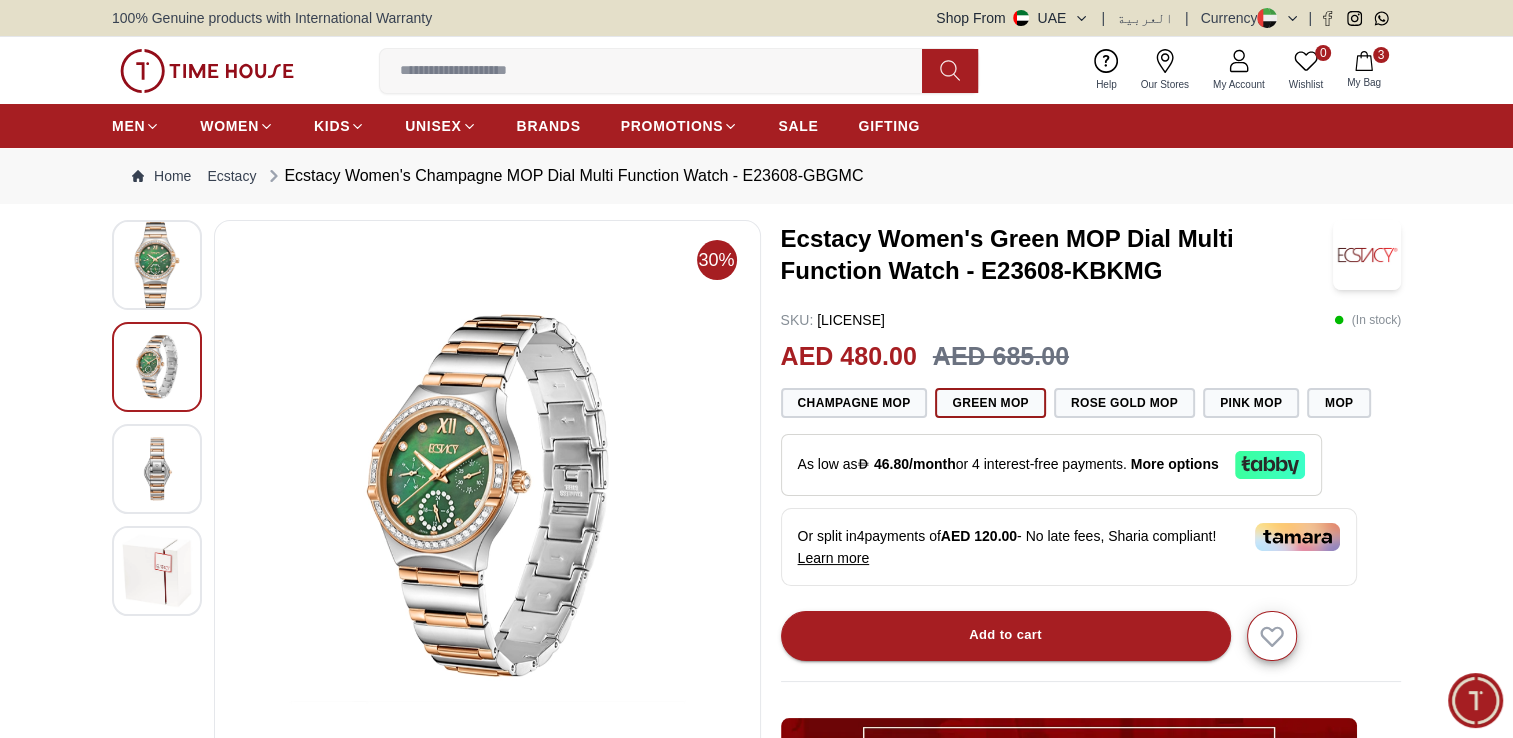 click at bounding box center (157, 469) 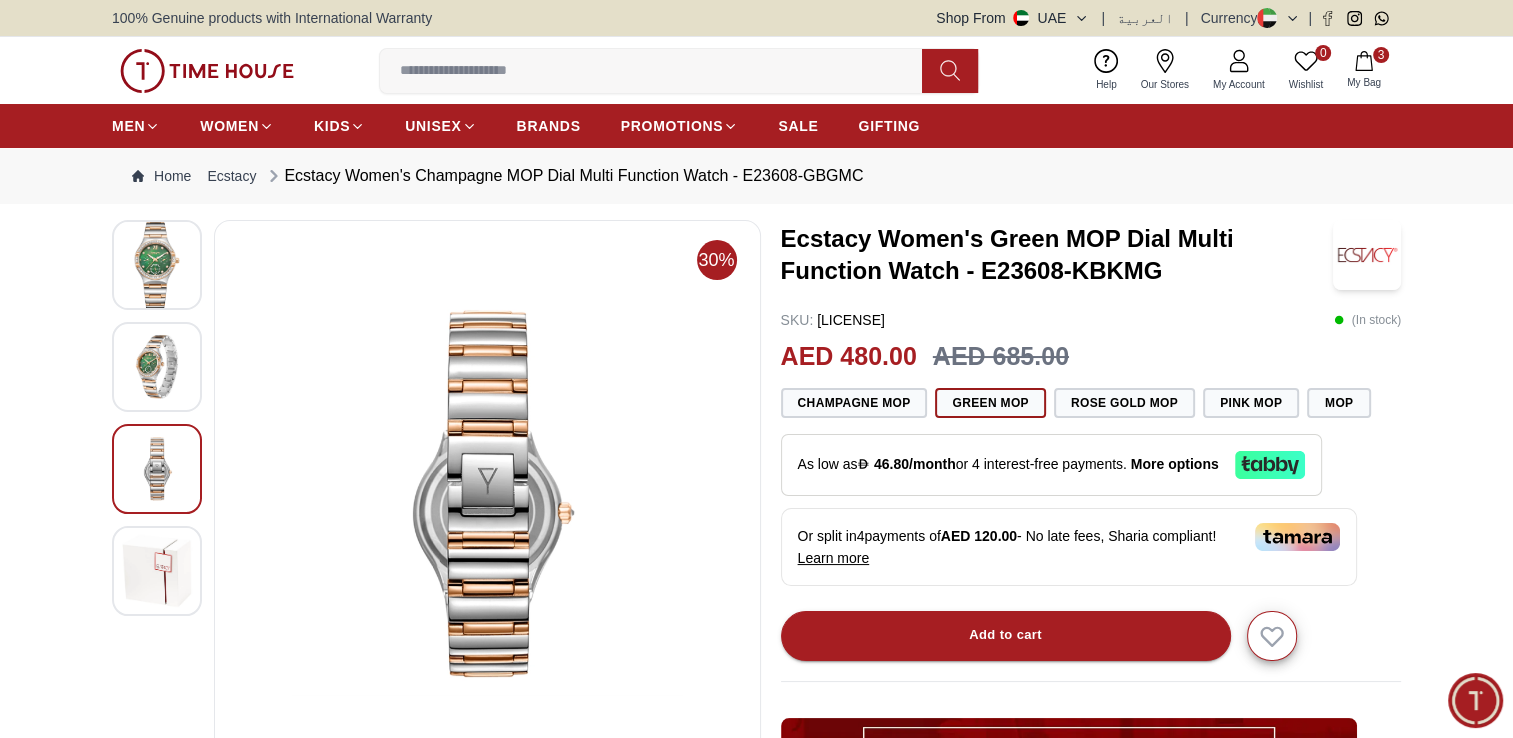 click 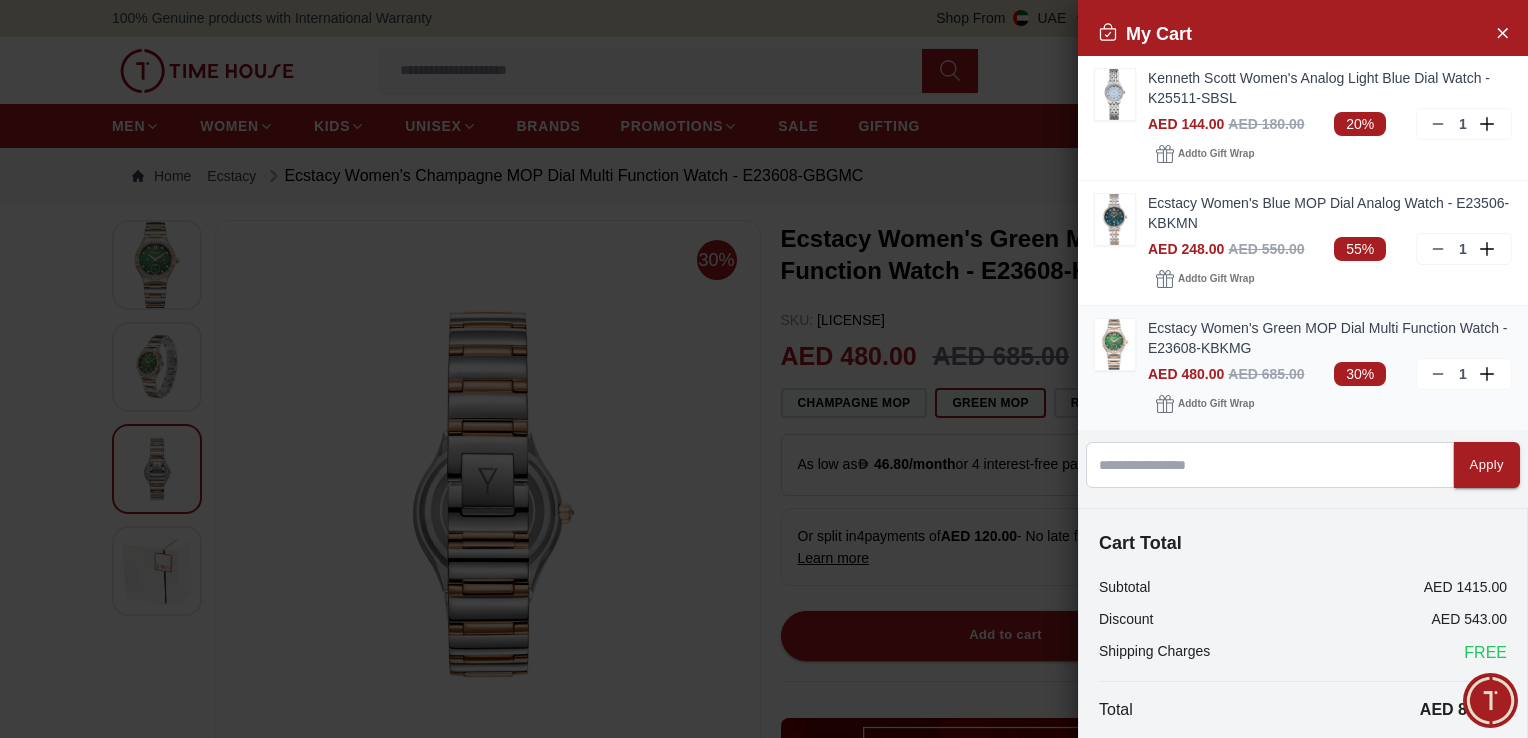 click 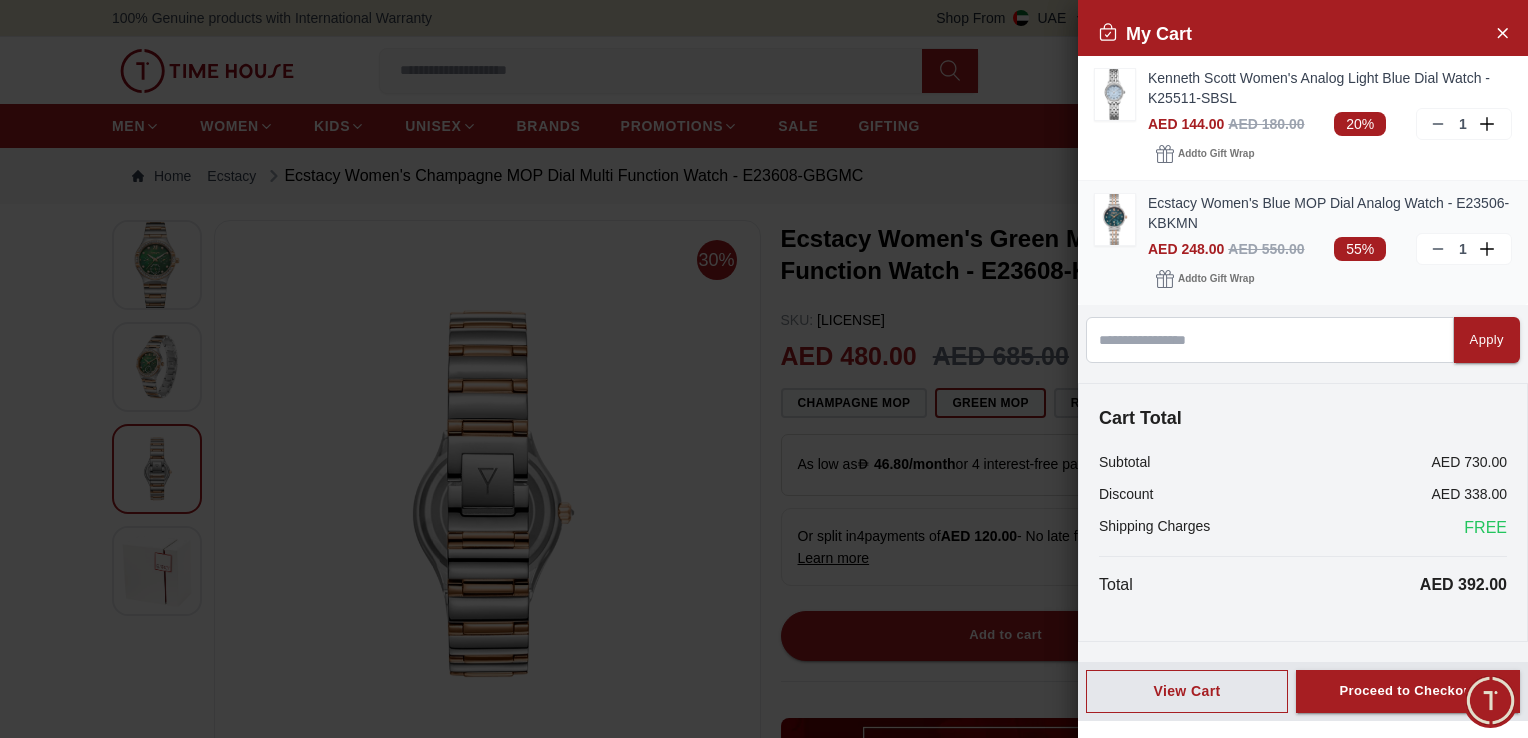 click on "Ecstacy Women's Blue MOP Dial Analog Watch - E23506-KBKMN" at bounding box center (1330, 213) 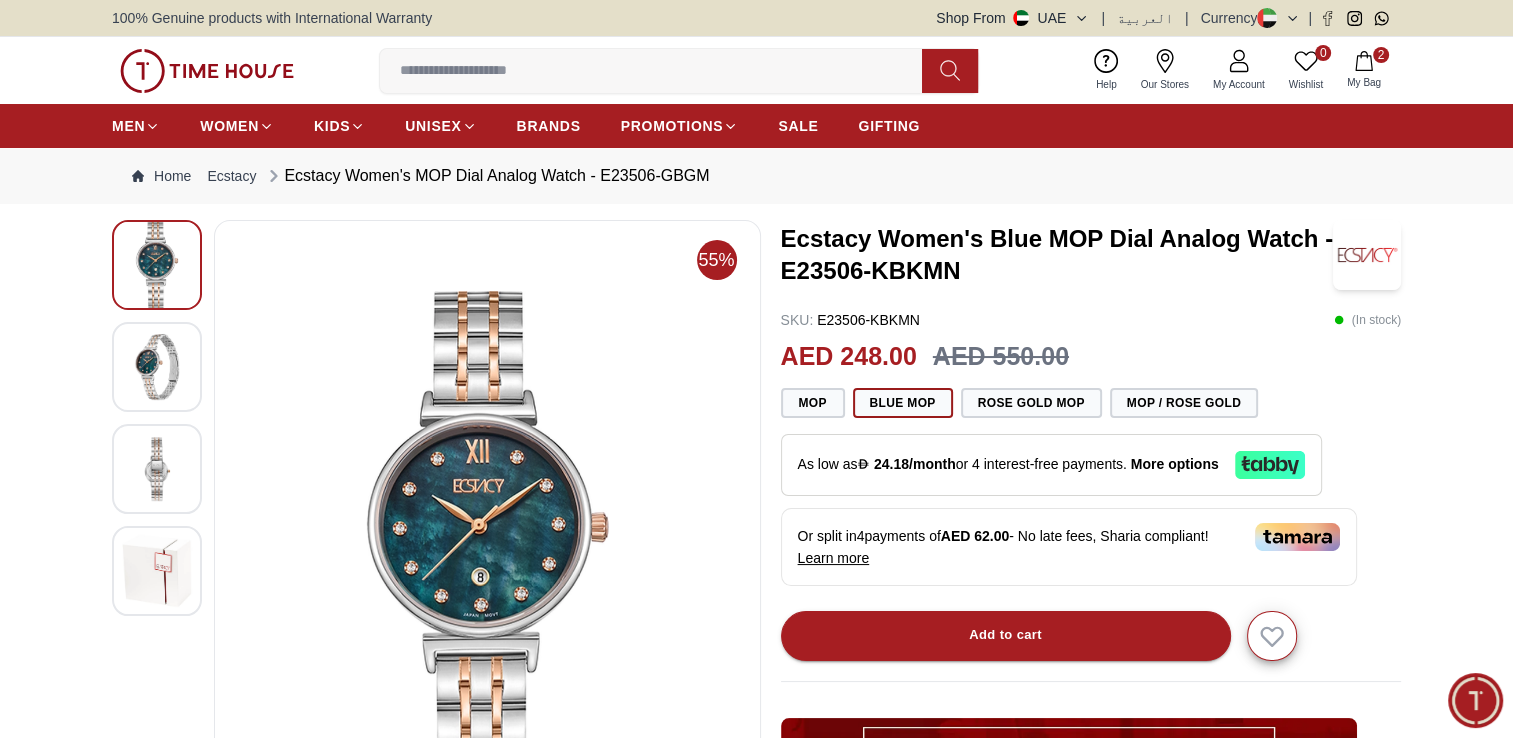 click 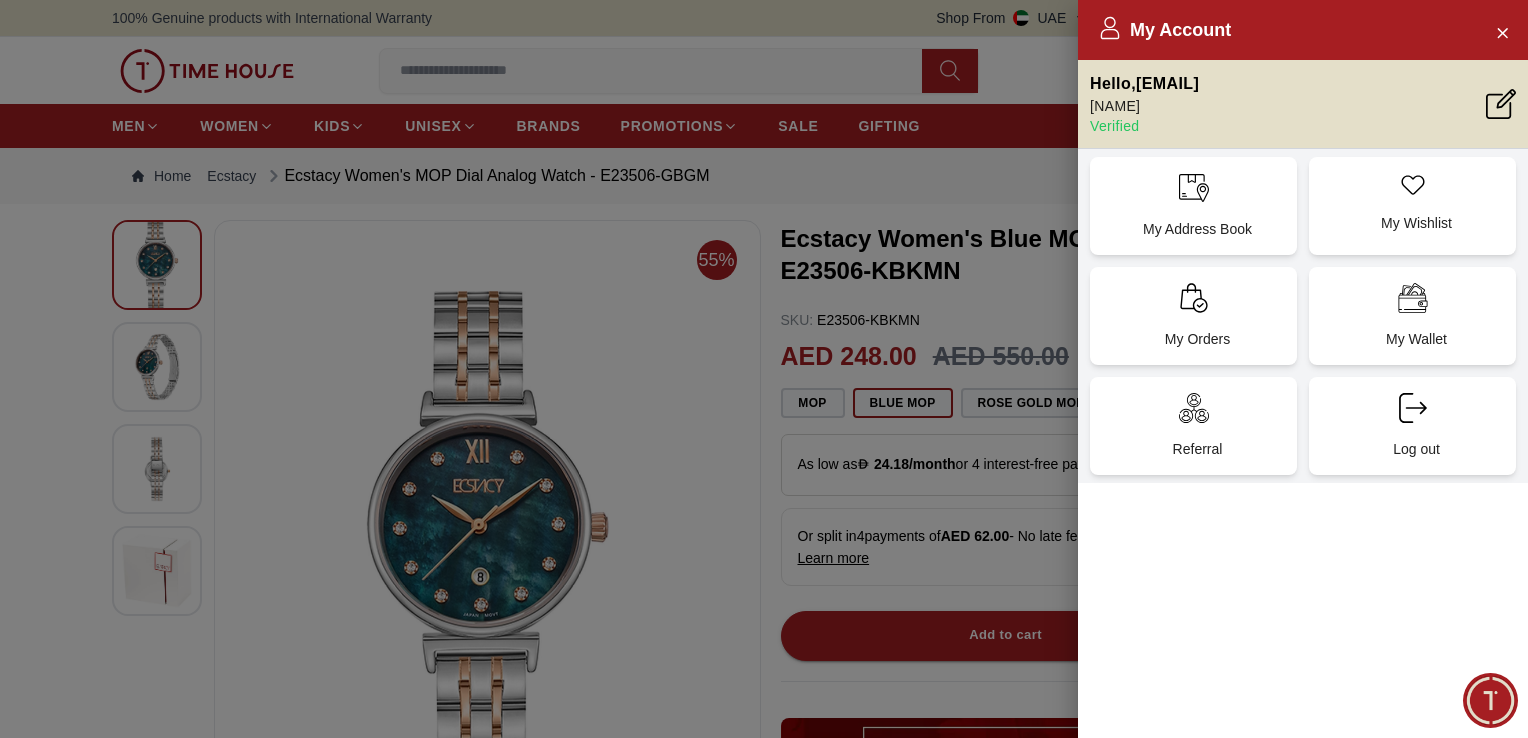 click at bounding box center [764, 369] 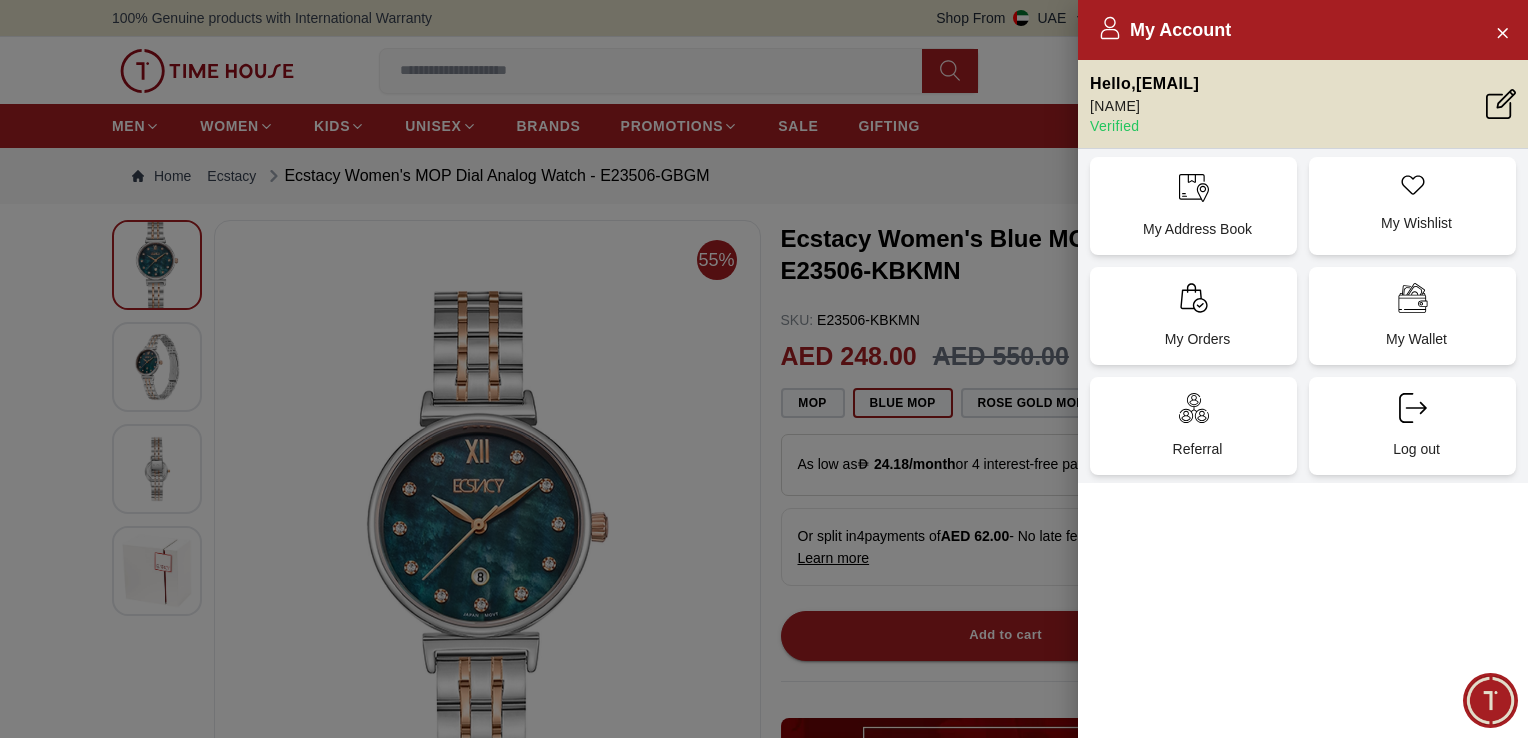 click at bounding box center (764, 369) 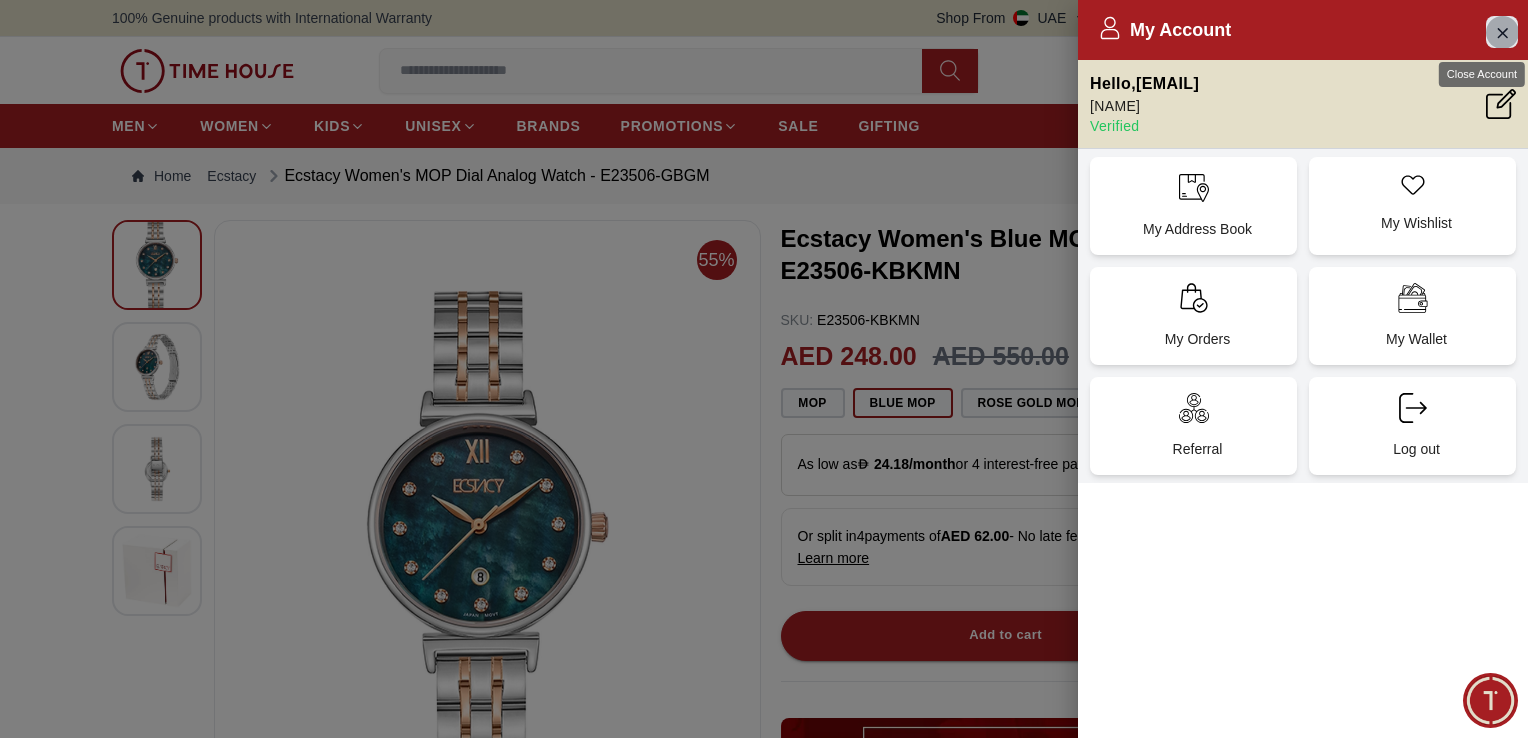click 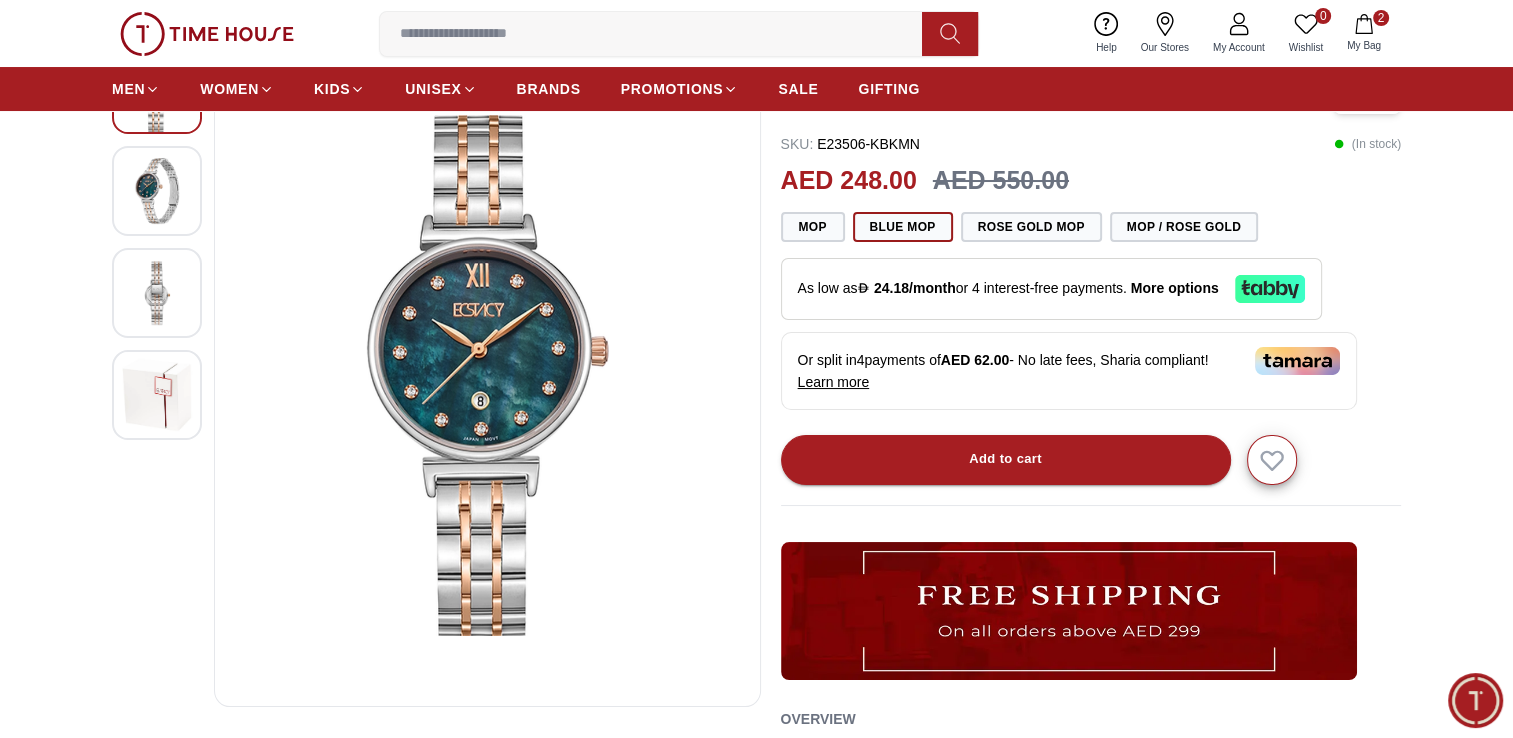 scroll, scrollTop: 152, scrollLeft: 0, axis: vertical 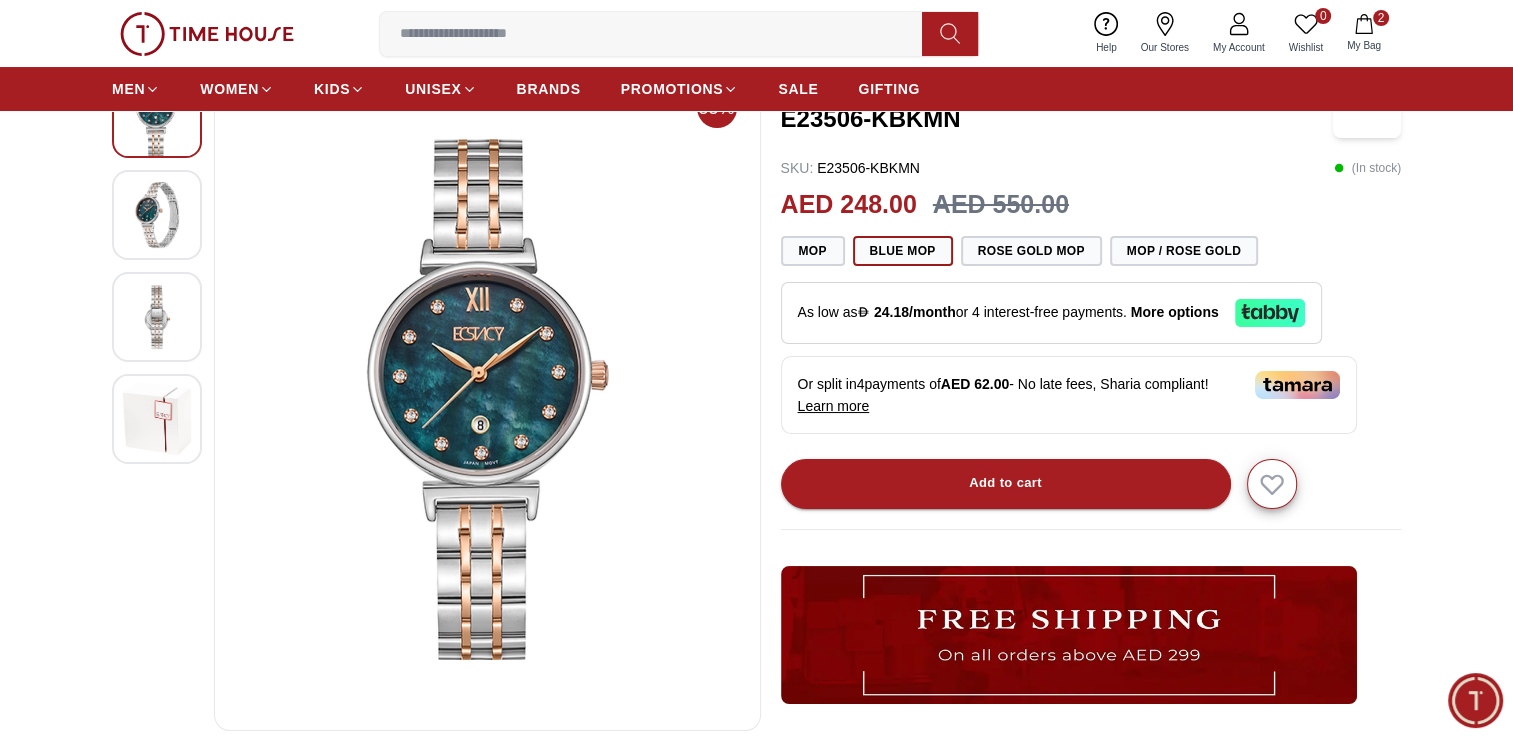click 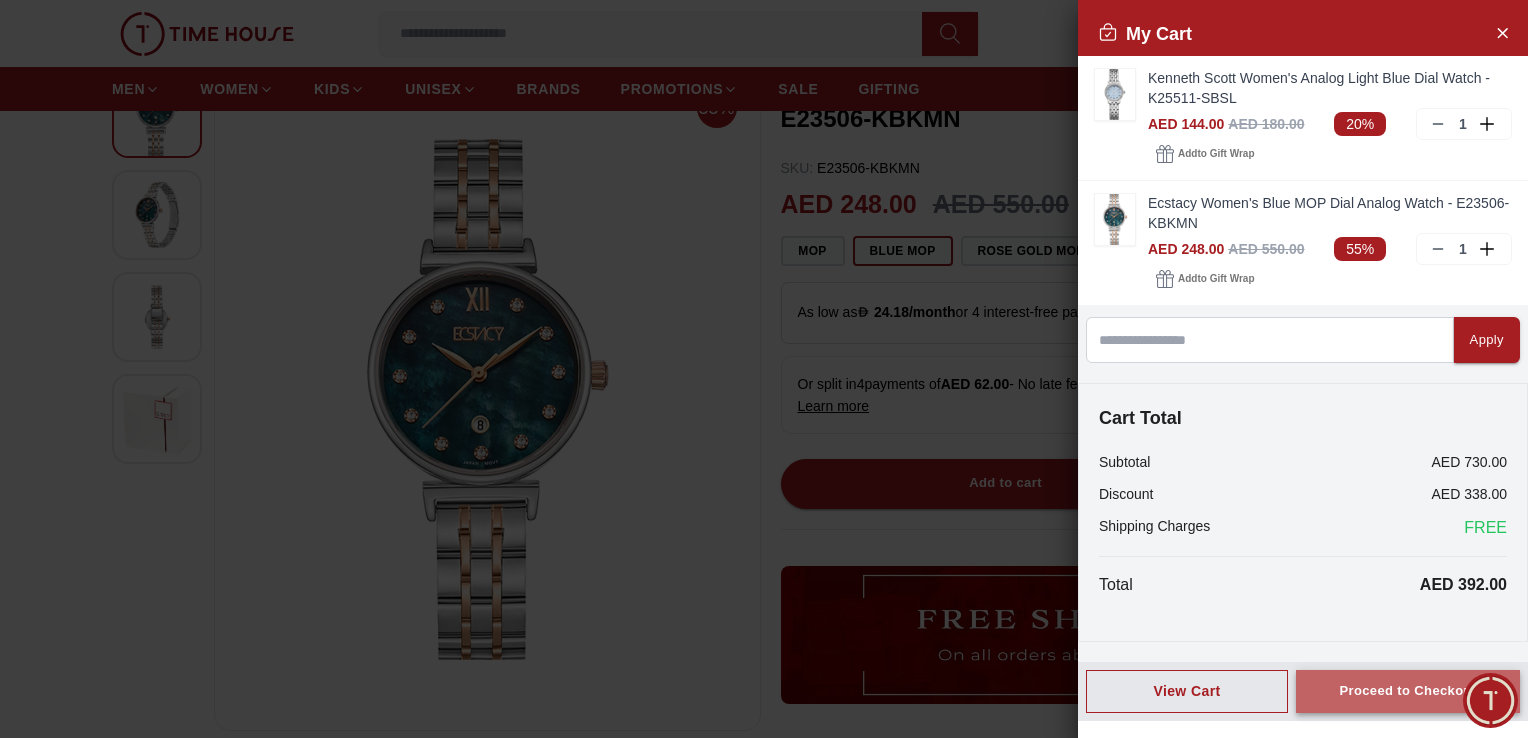 click on "Proceed to Checkout" at bounding box center [1407, 691] 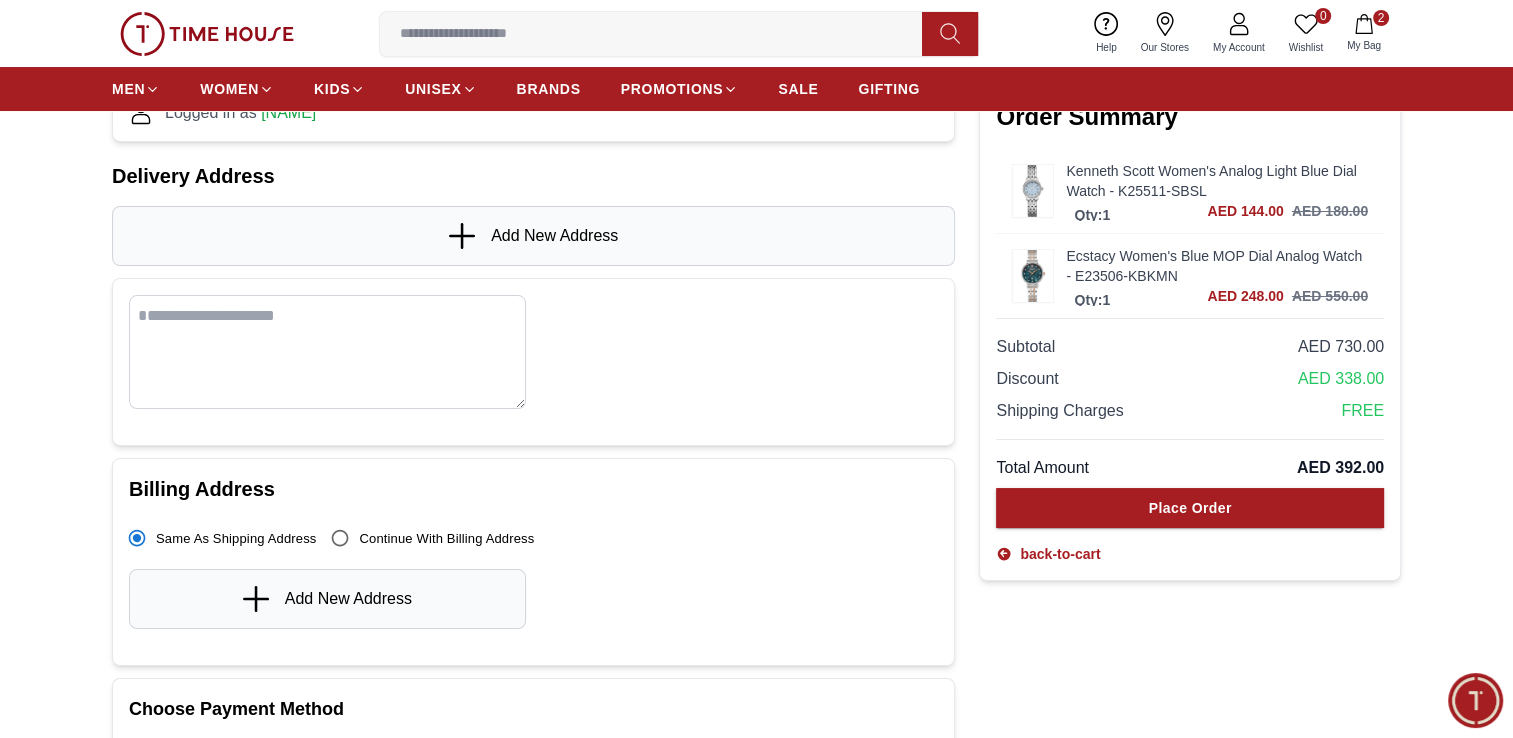scroll, scrollTop: 0, scrollLeft: 0, axis: both 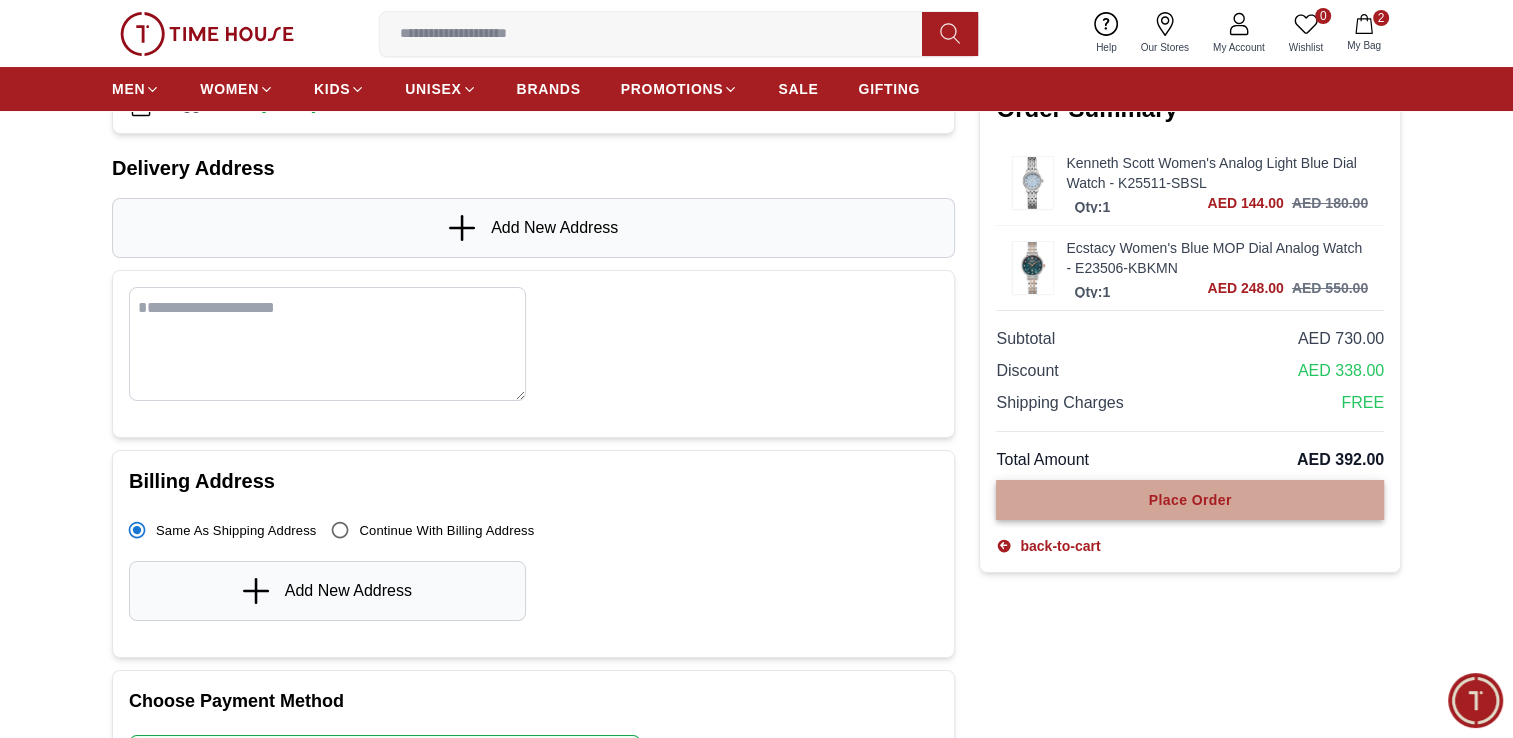 click on "Place Order" at bounding box center (1190, 500) 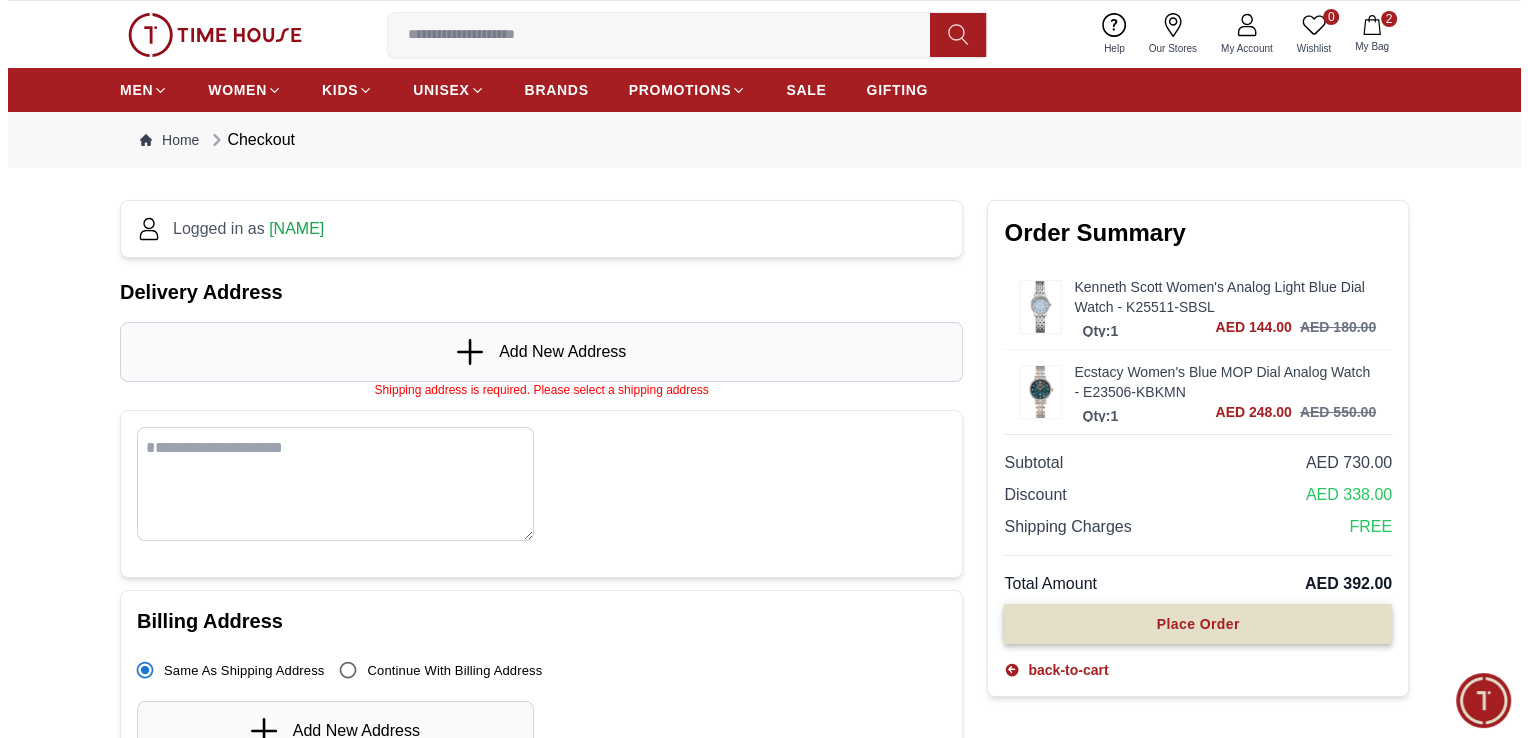 scroll, scrollTop: 18, scrollLeft: 0, axis: vertical 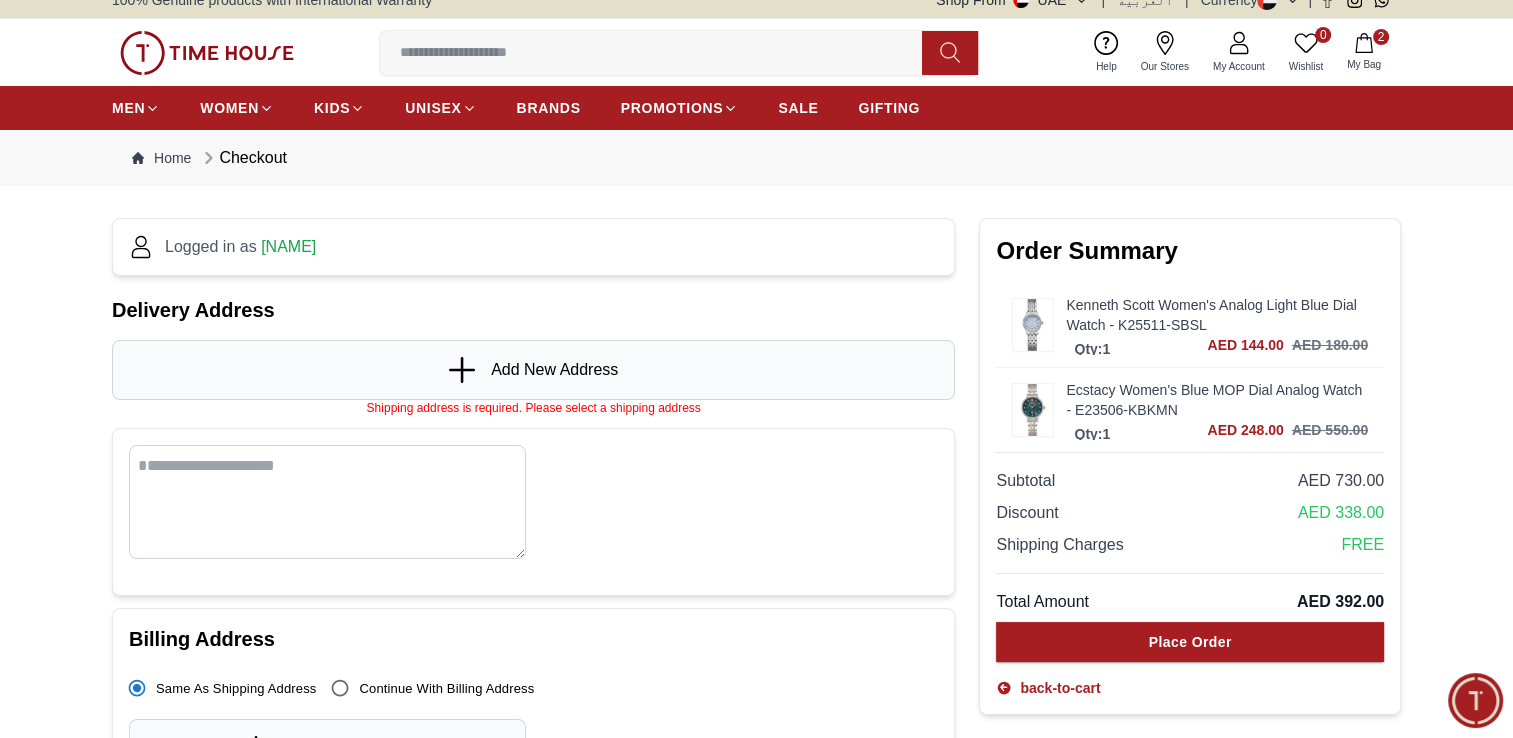 click 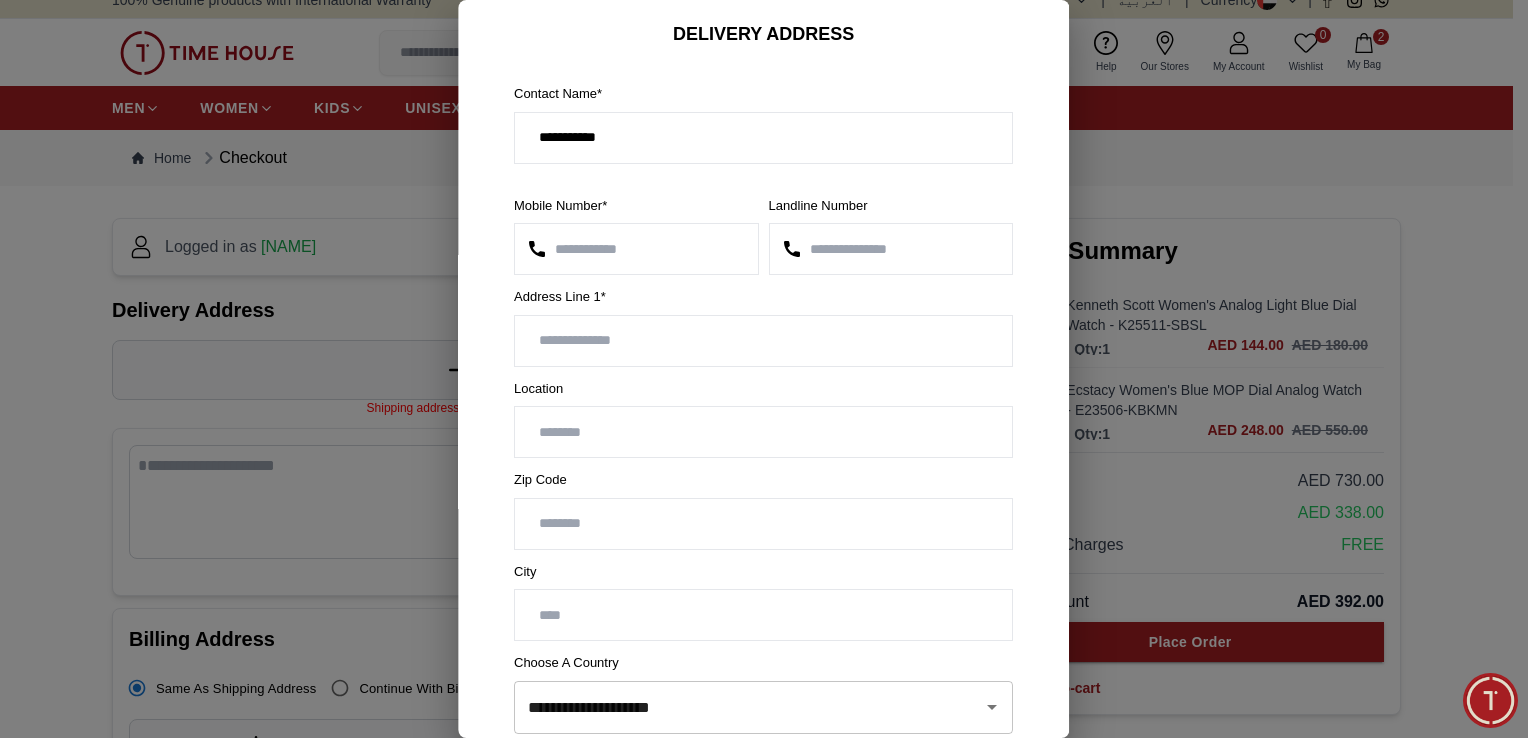 click at bounding box center (763, 341) 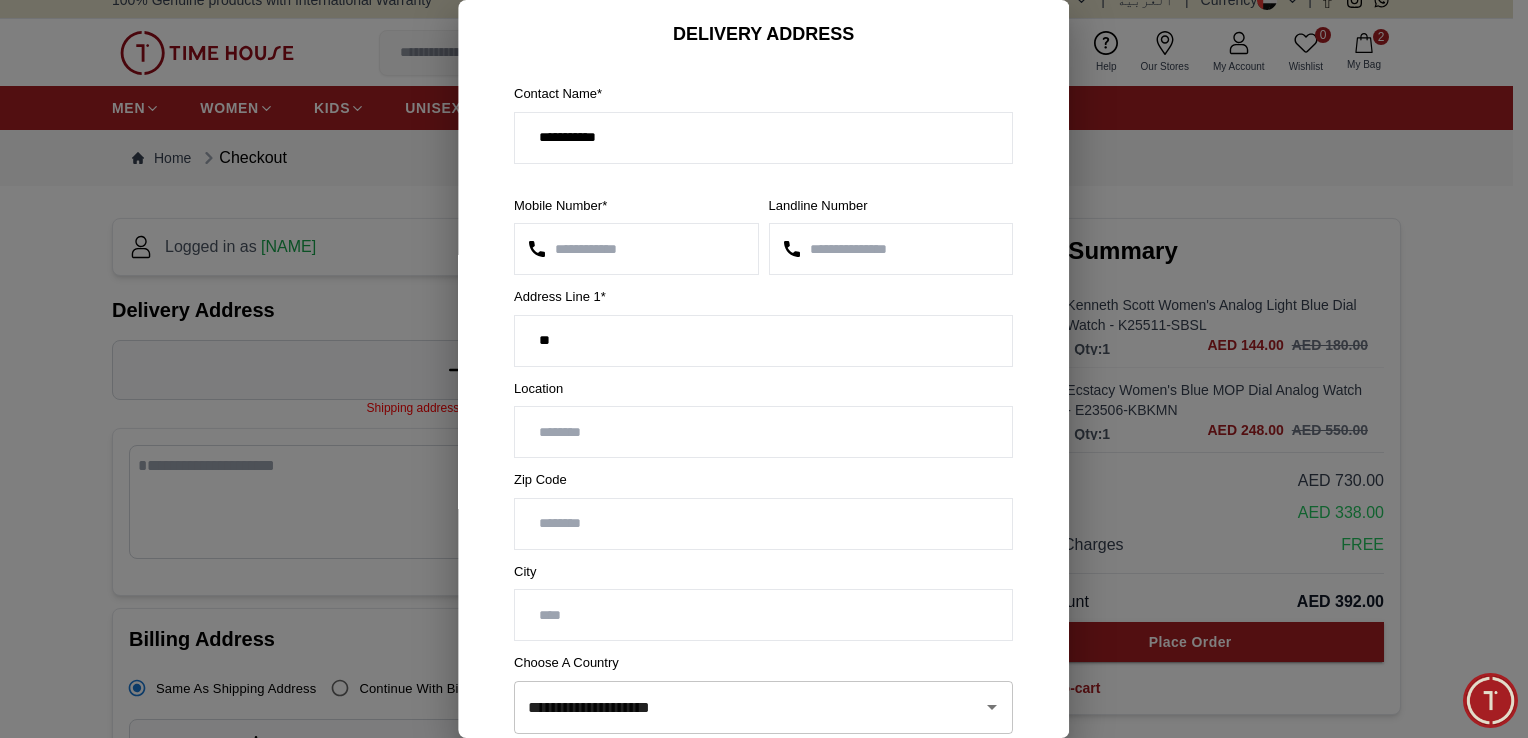 type on "*" 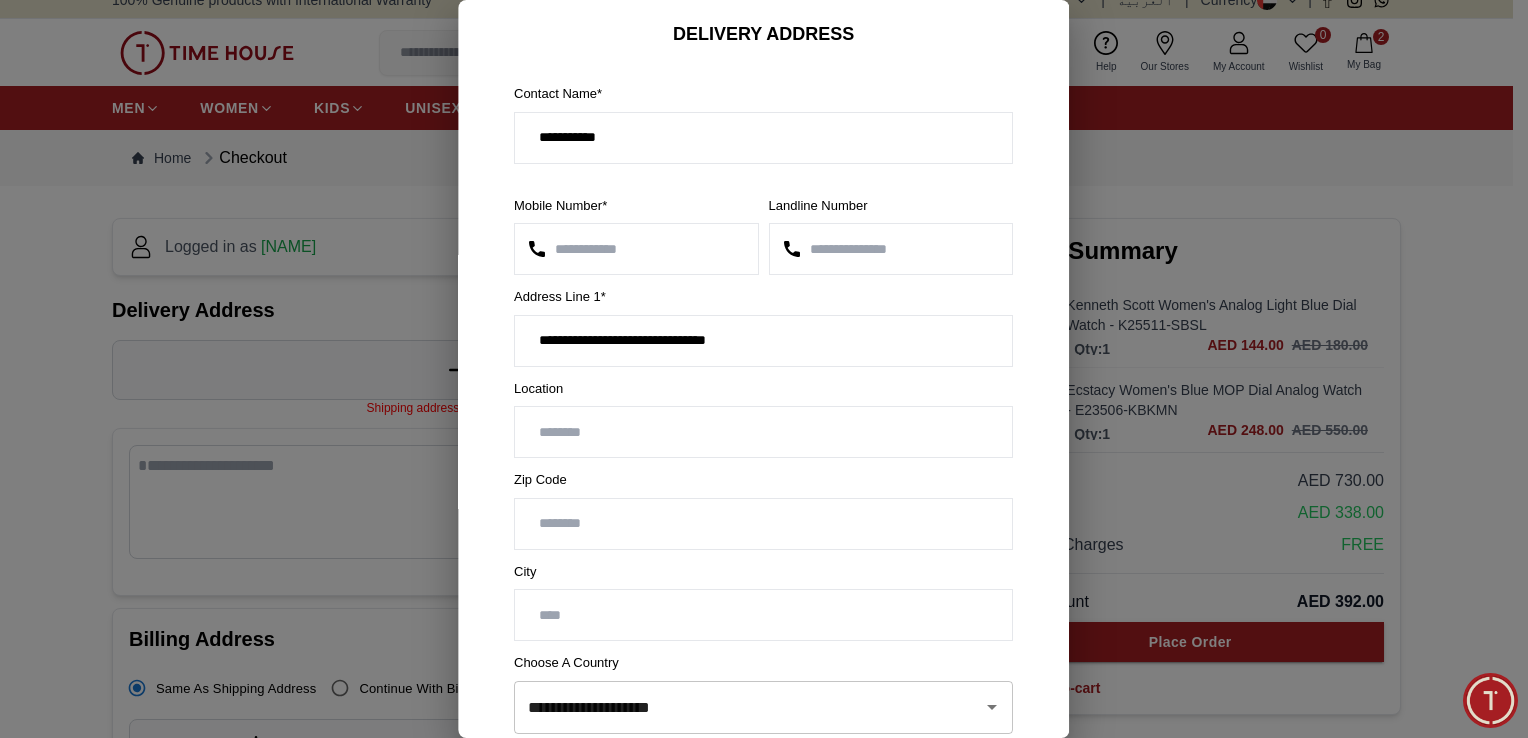 type on "**********" 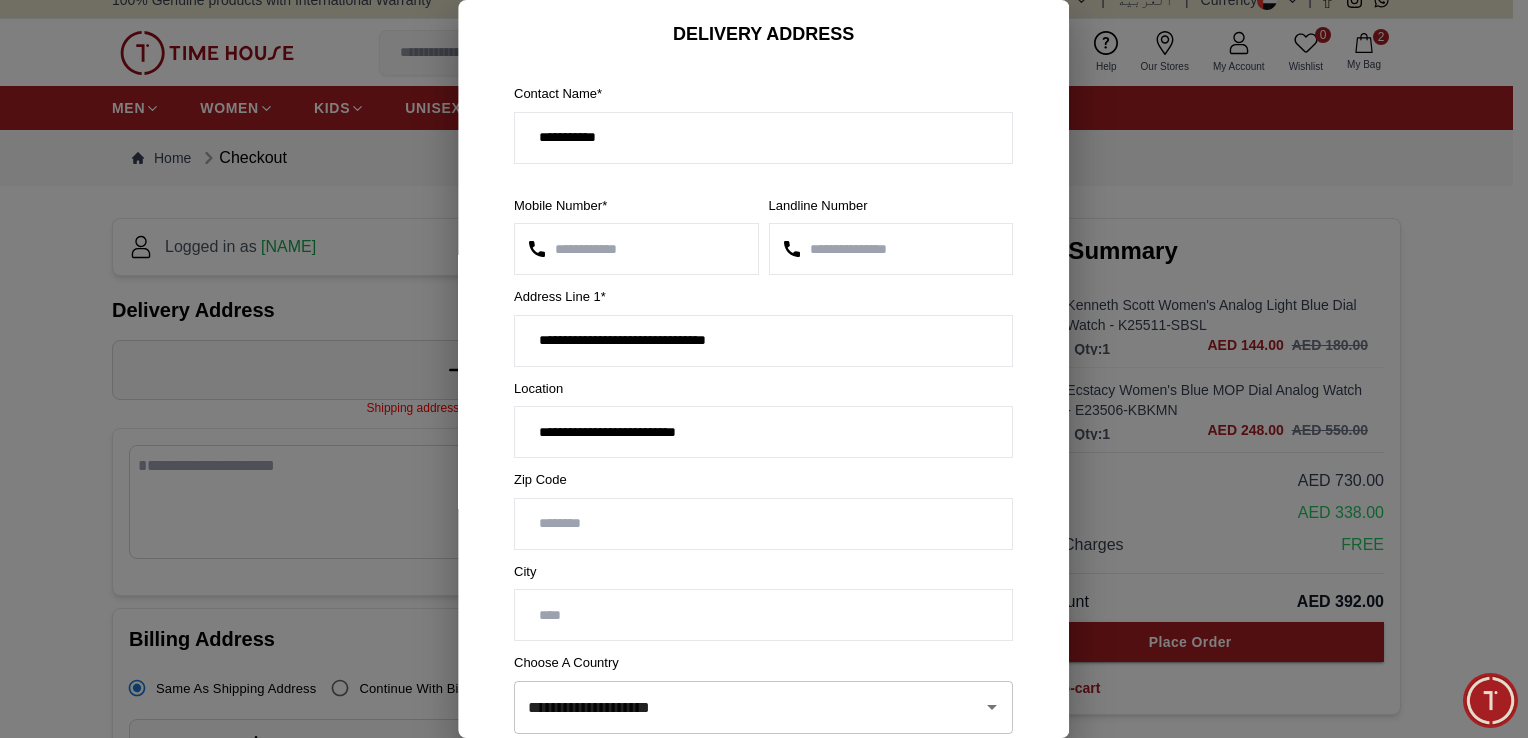 type on "**********" 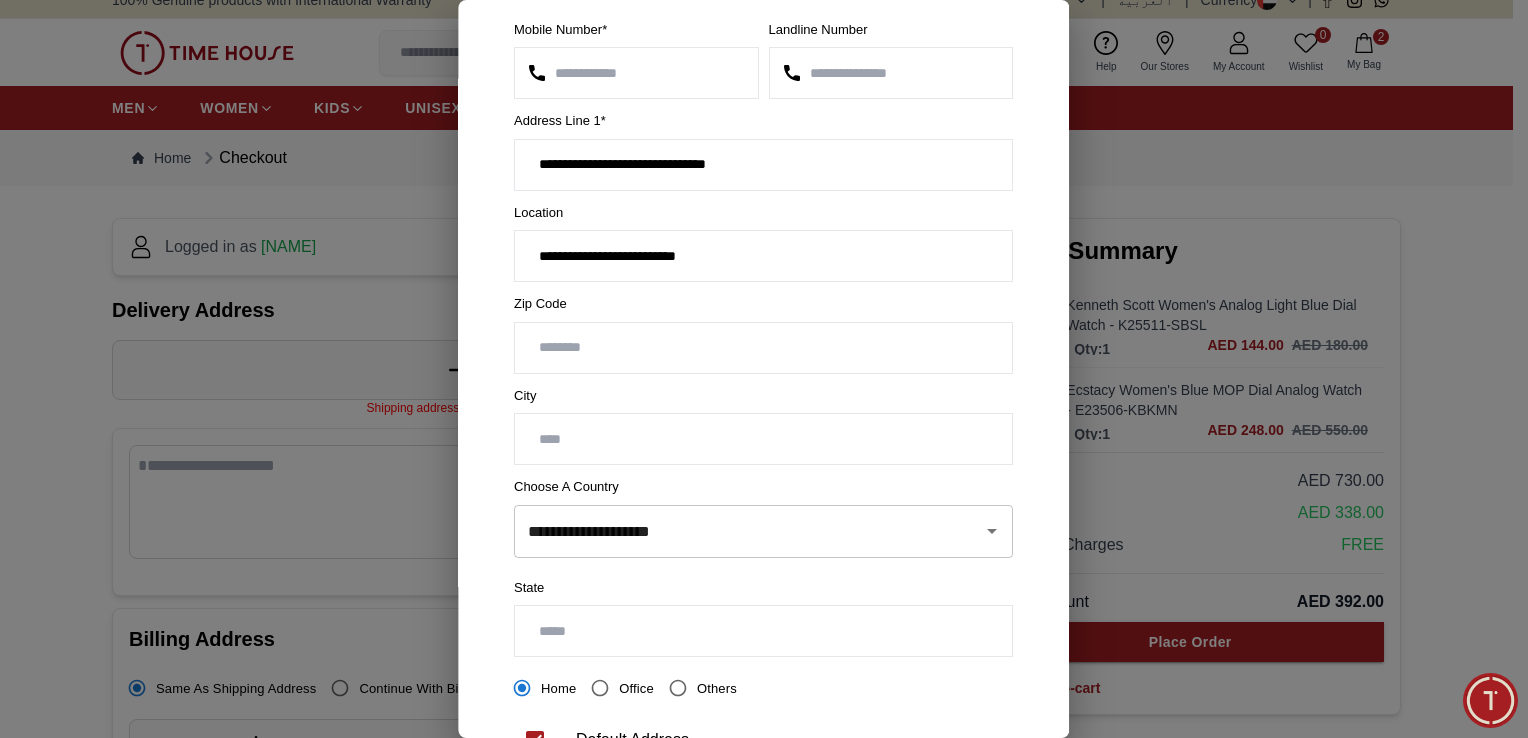 scroll, scrollTop: 192, scrollLeft: 0, axis: vertical 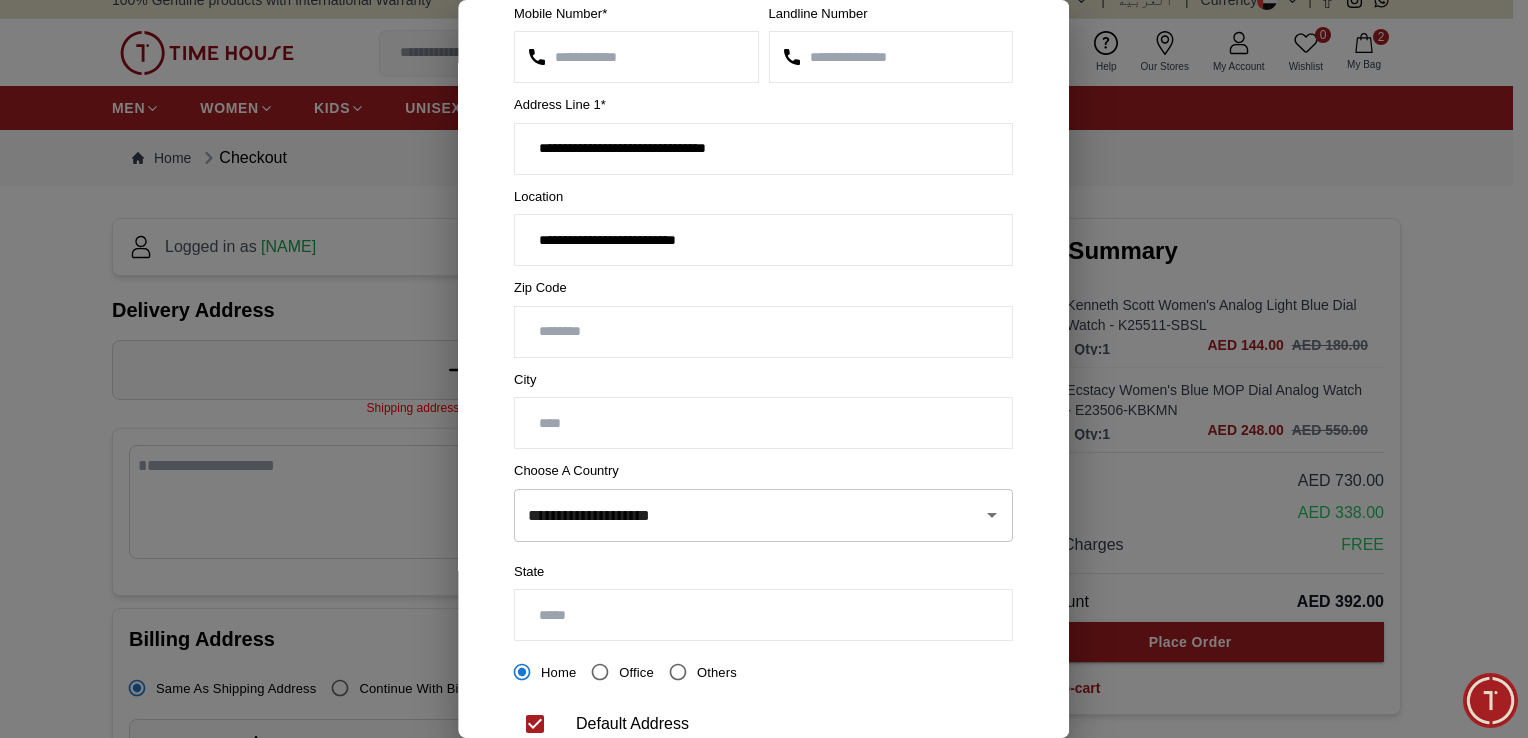 click at bounding box center [763, 423] 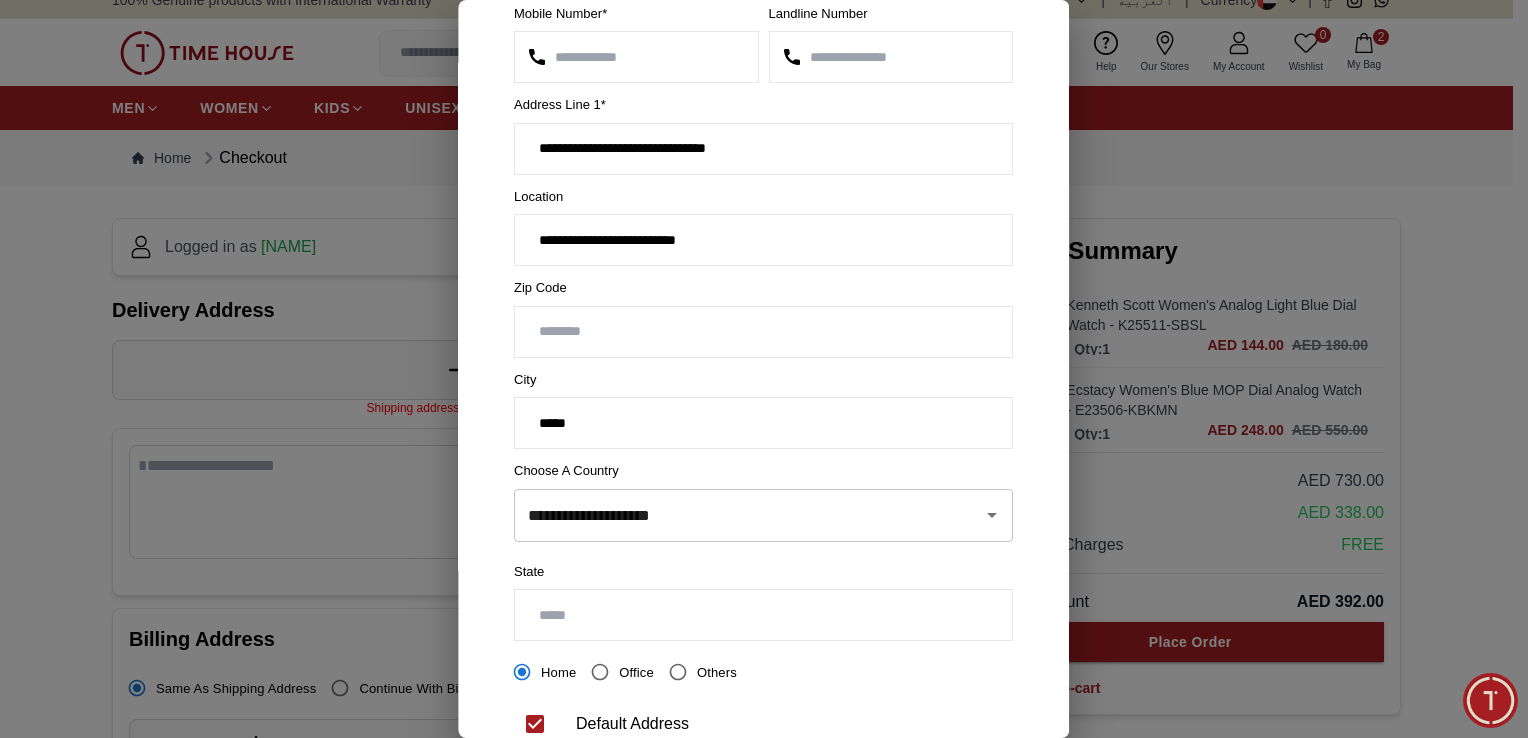 type on "*****" 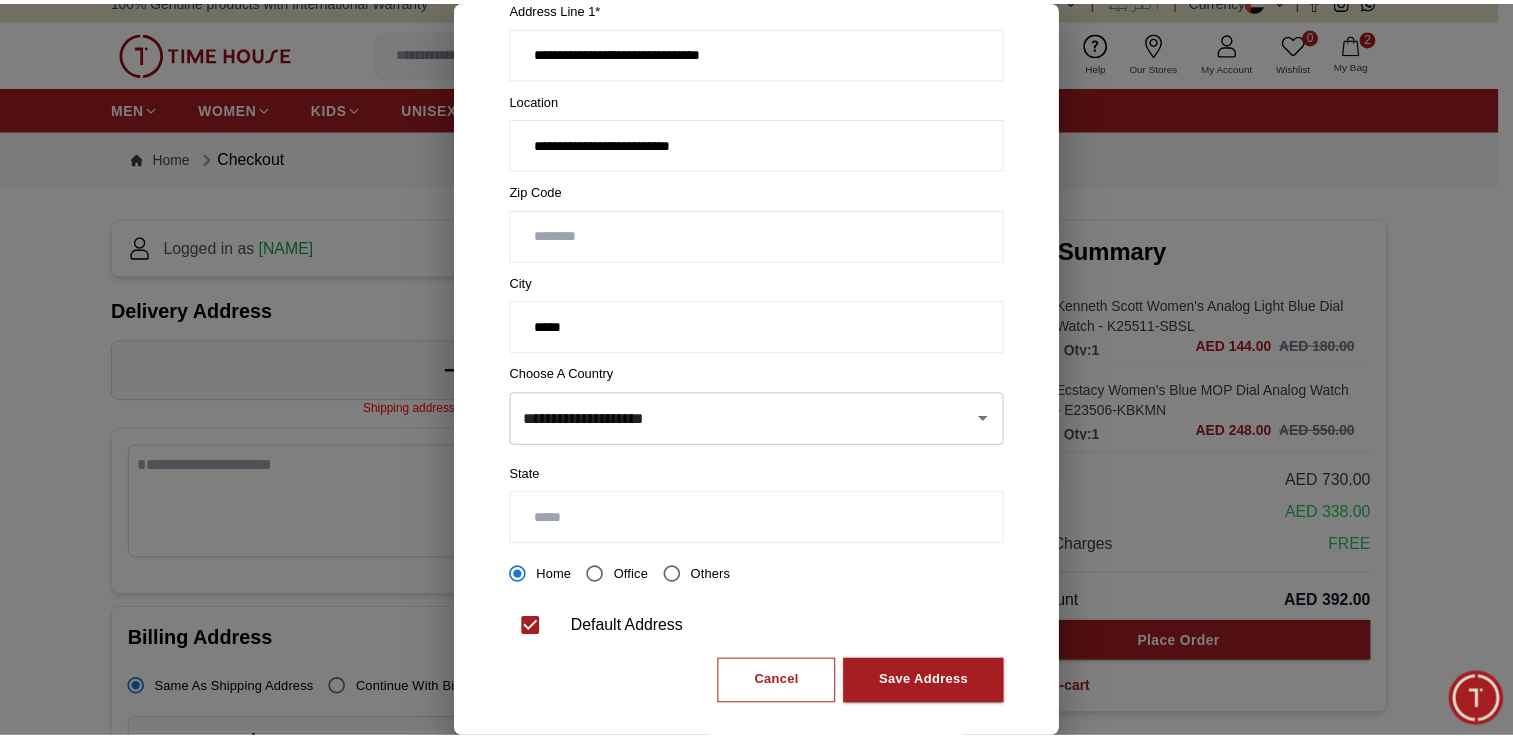 scroll, scrollTop: 308, scrollLeft: 0, axis: vertical 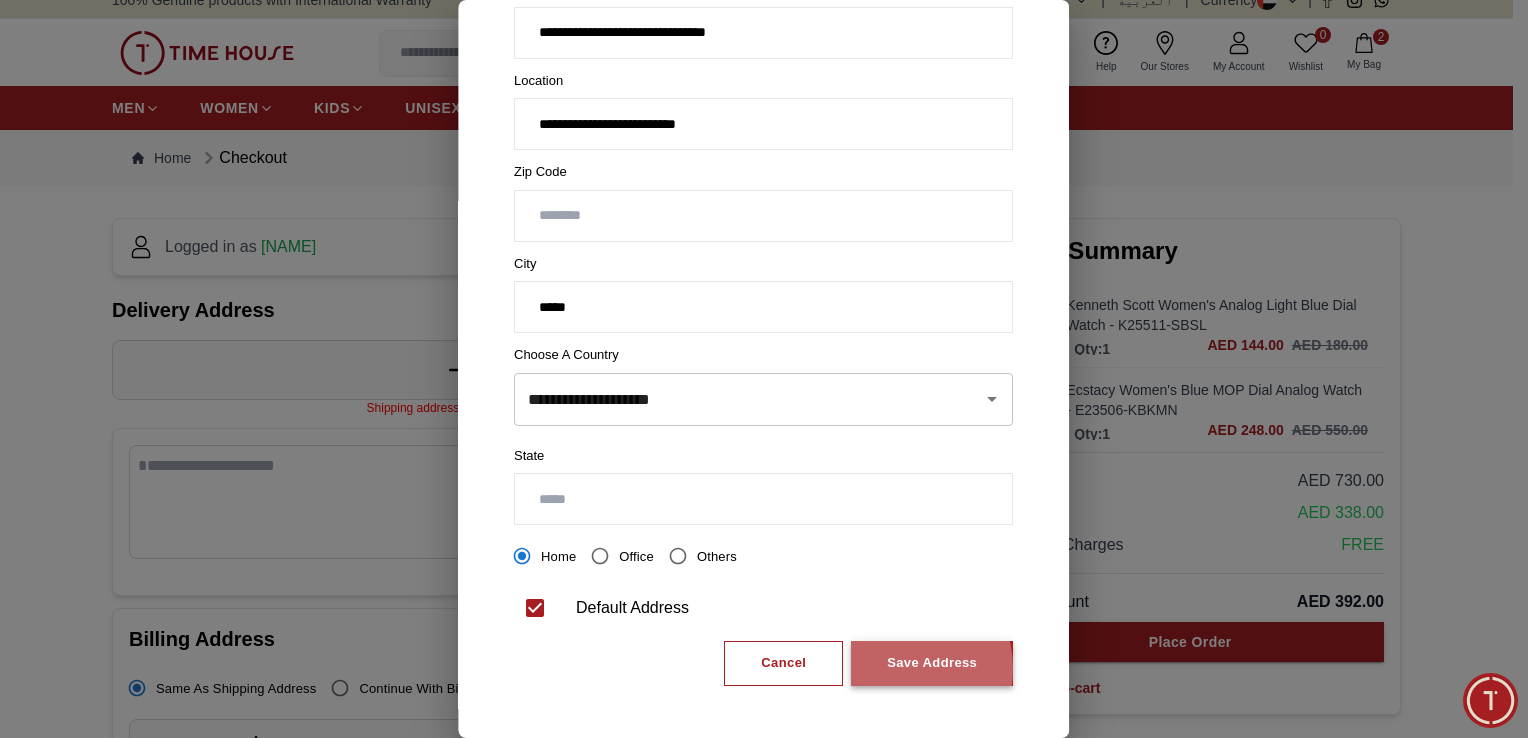 click on "Save Address" at bounding box center (933, 663) 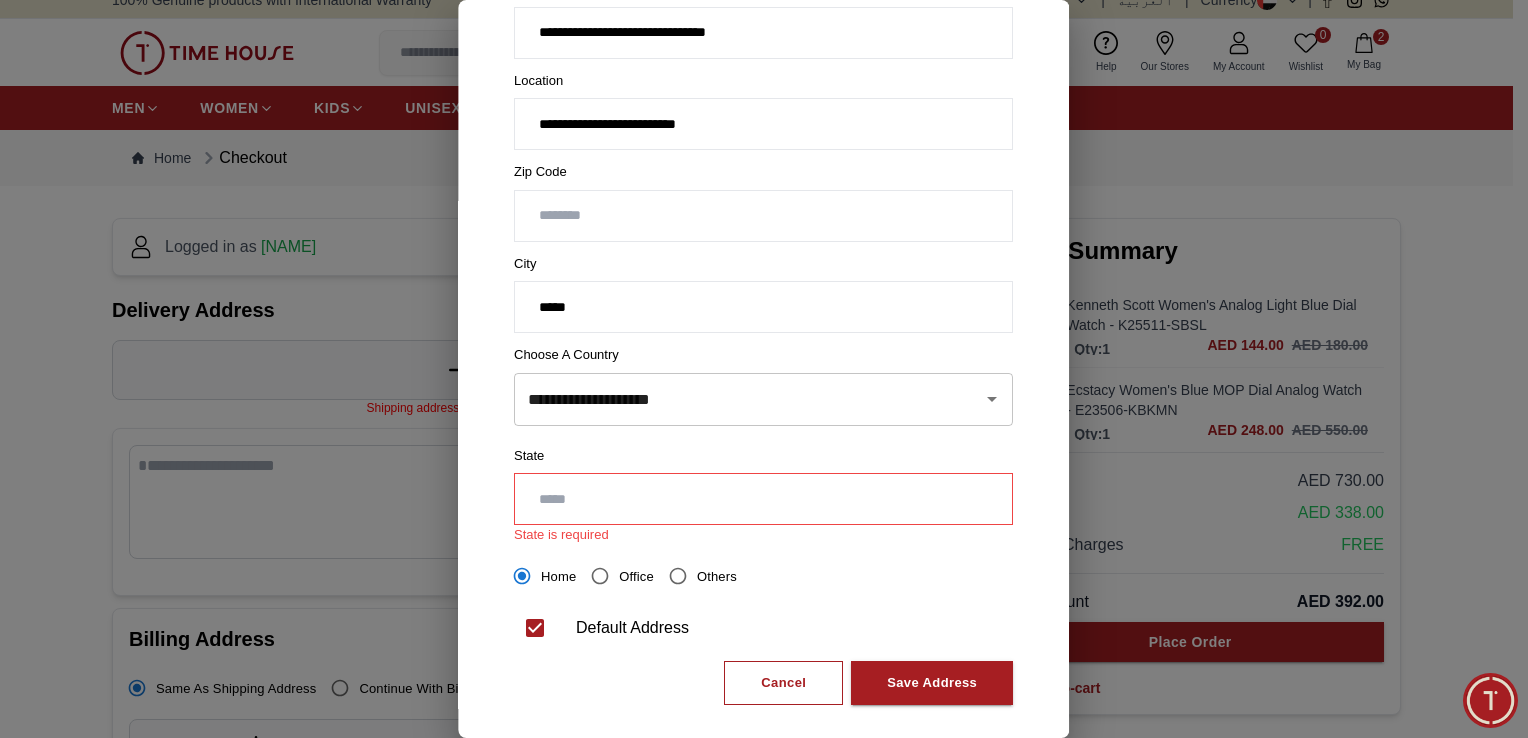 click at bounding box center (763, 499) 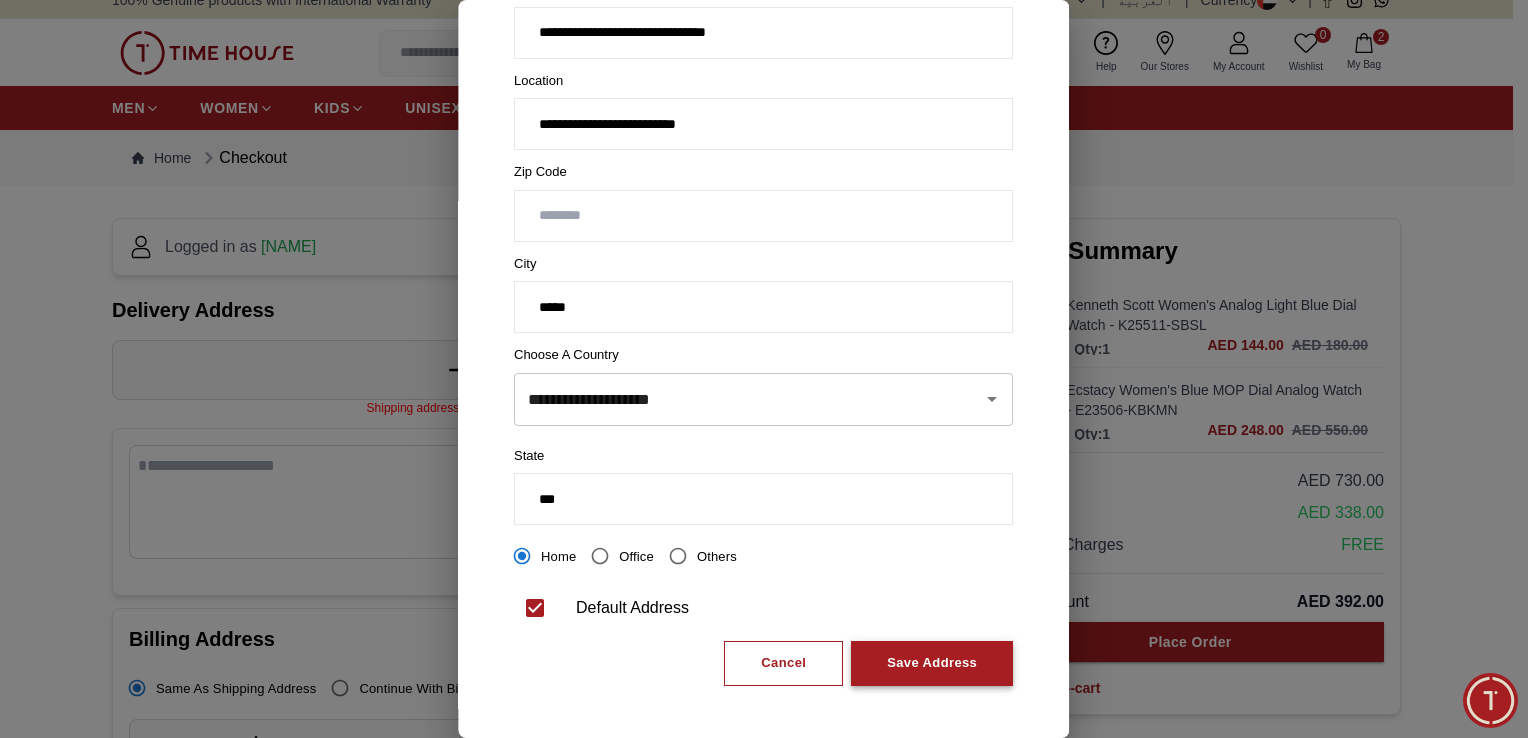 type on "***" 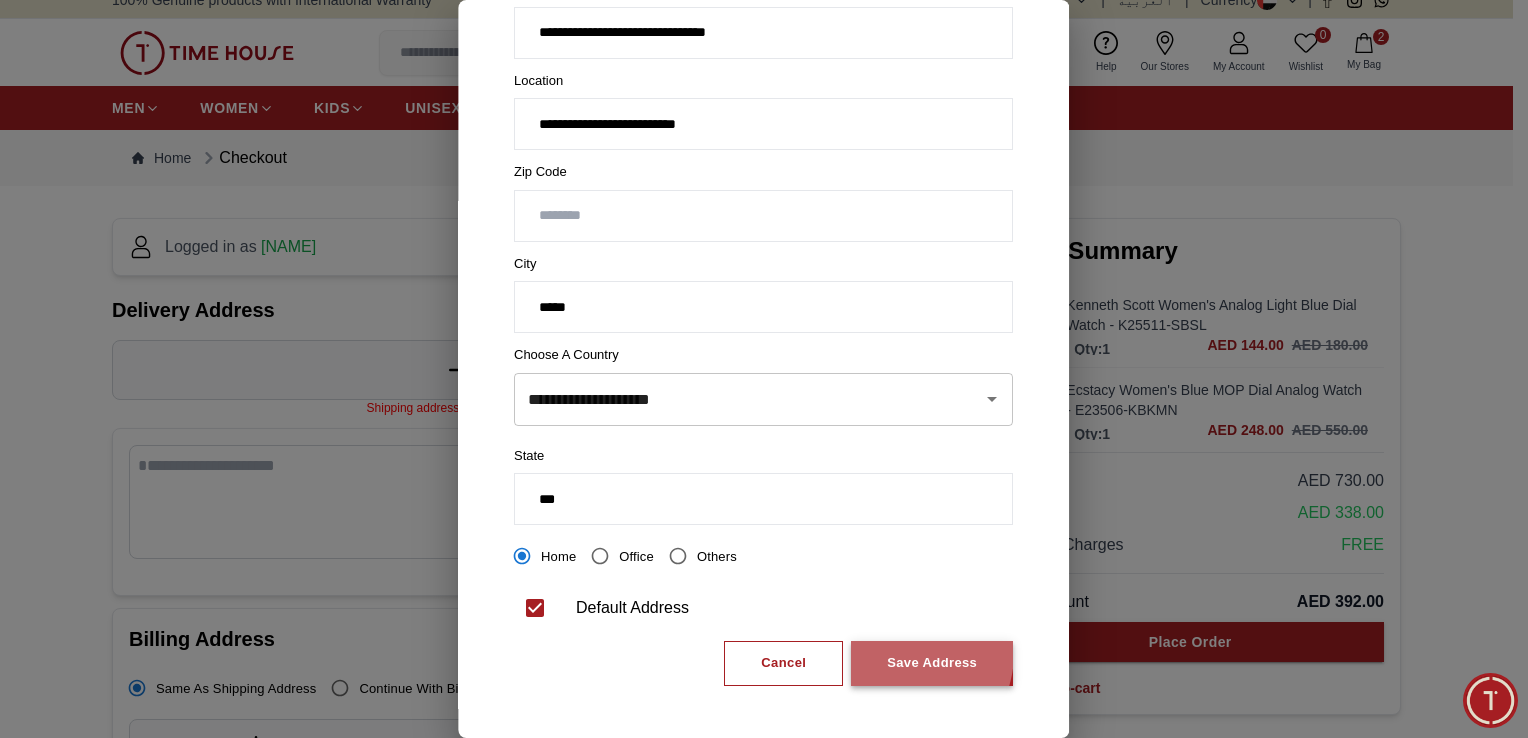 click on "Save Address" at bounding box center (933, 663) 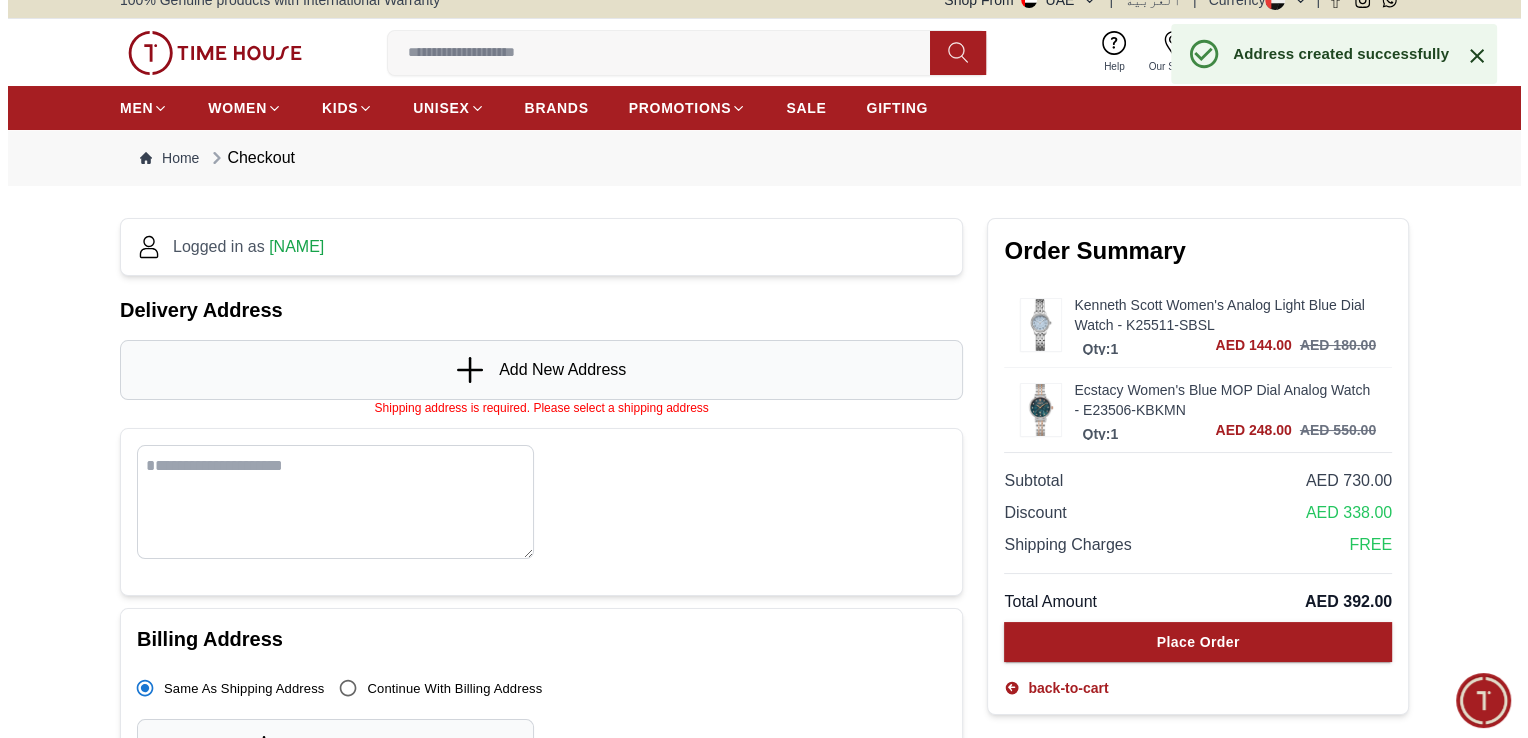scroll, scrollTop: 0, scrollLeft: 0, axis: both 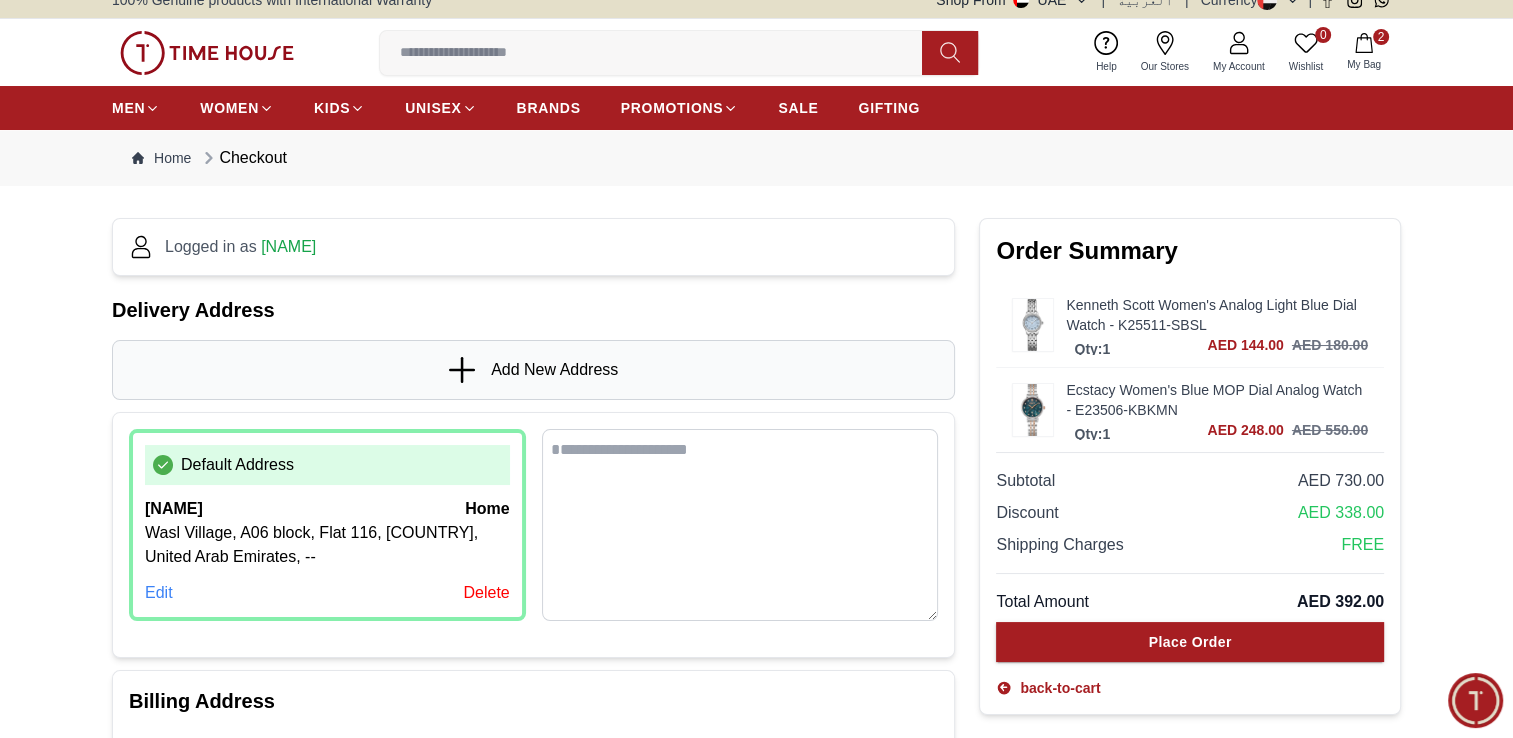 click on "Edit" at bounding box center (159, 593) 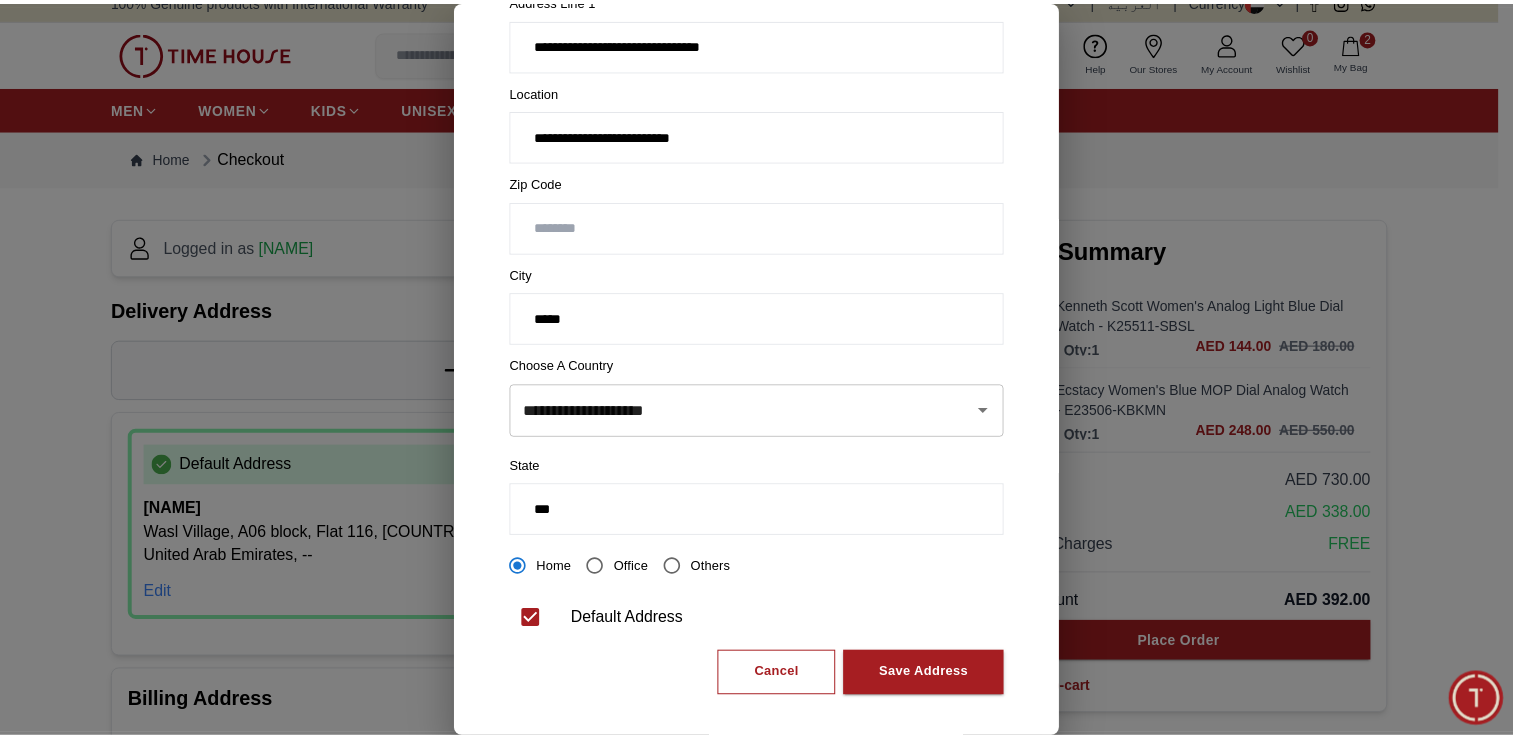 scroll, scrollTop: 304, scrollLeft: 0, axis: vertical 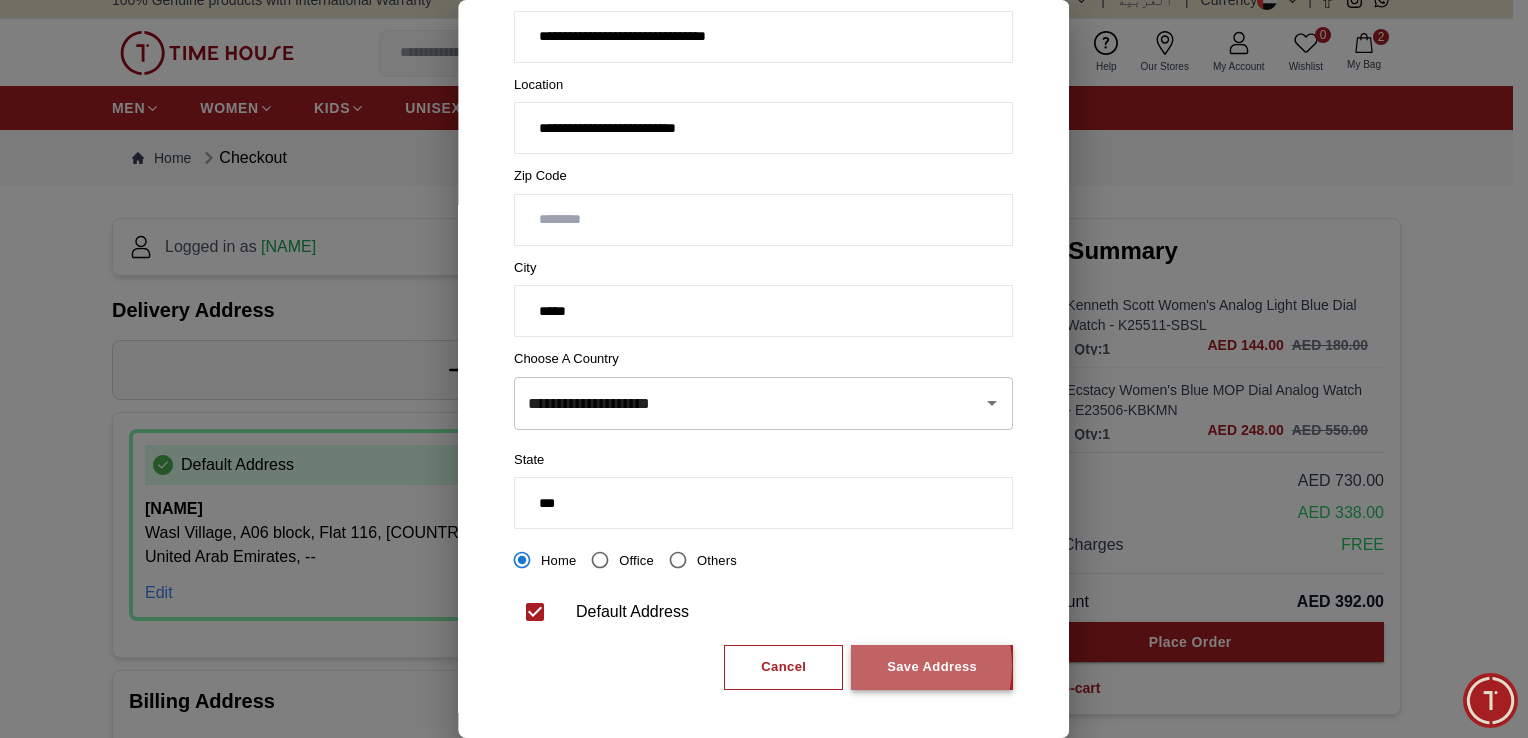 click on "Save Address" at bounding box center (933, 667) 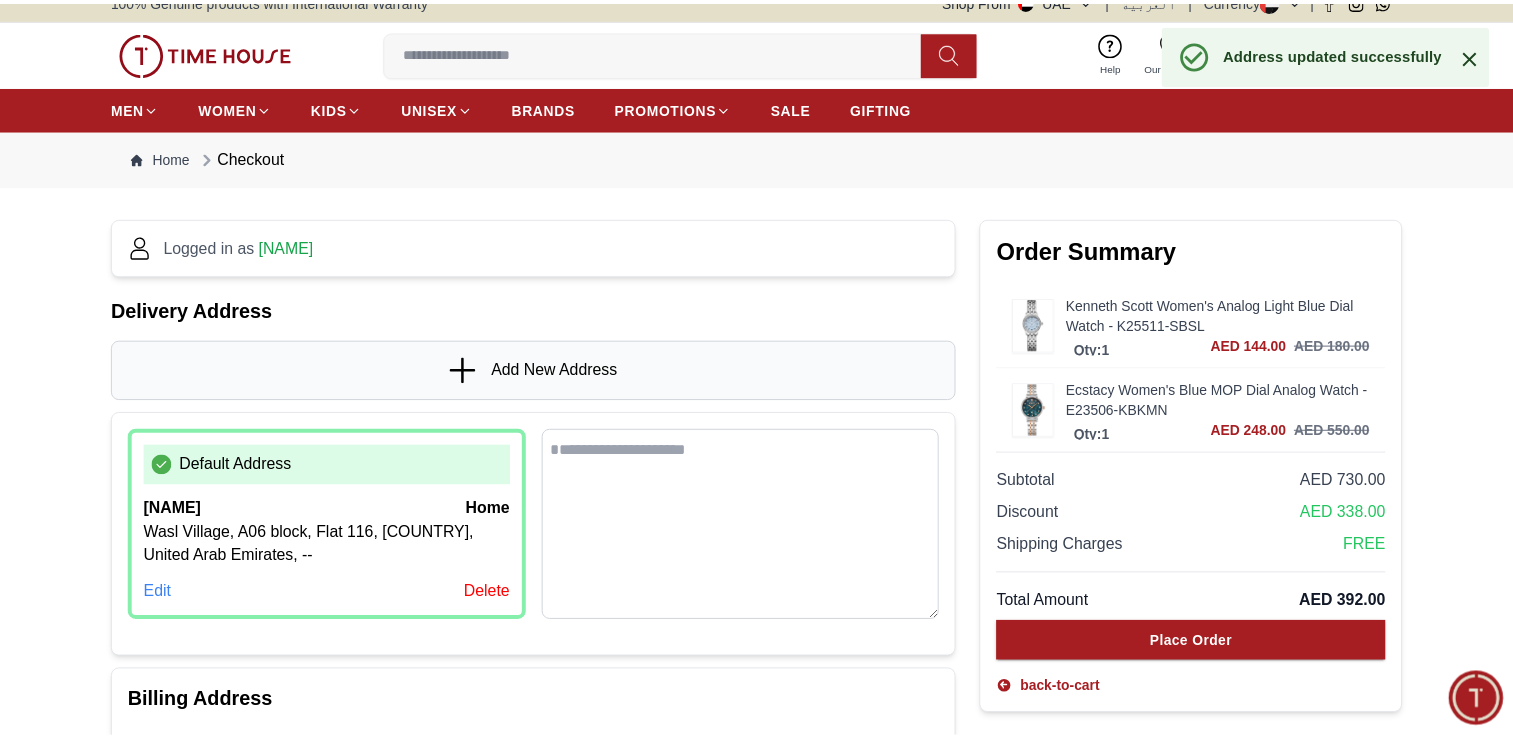 scroll, scrollTop: 0, scrollLeft: 0, axis: both 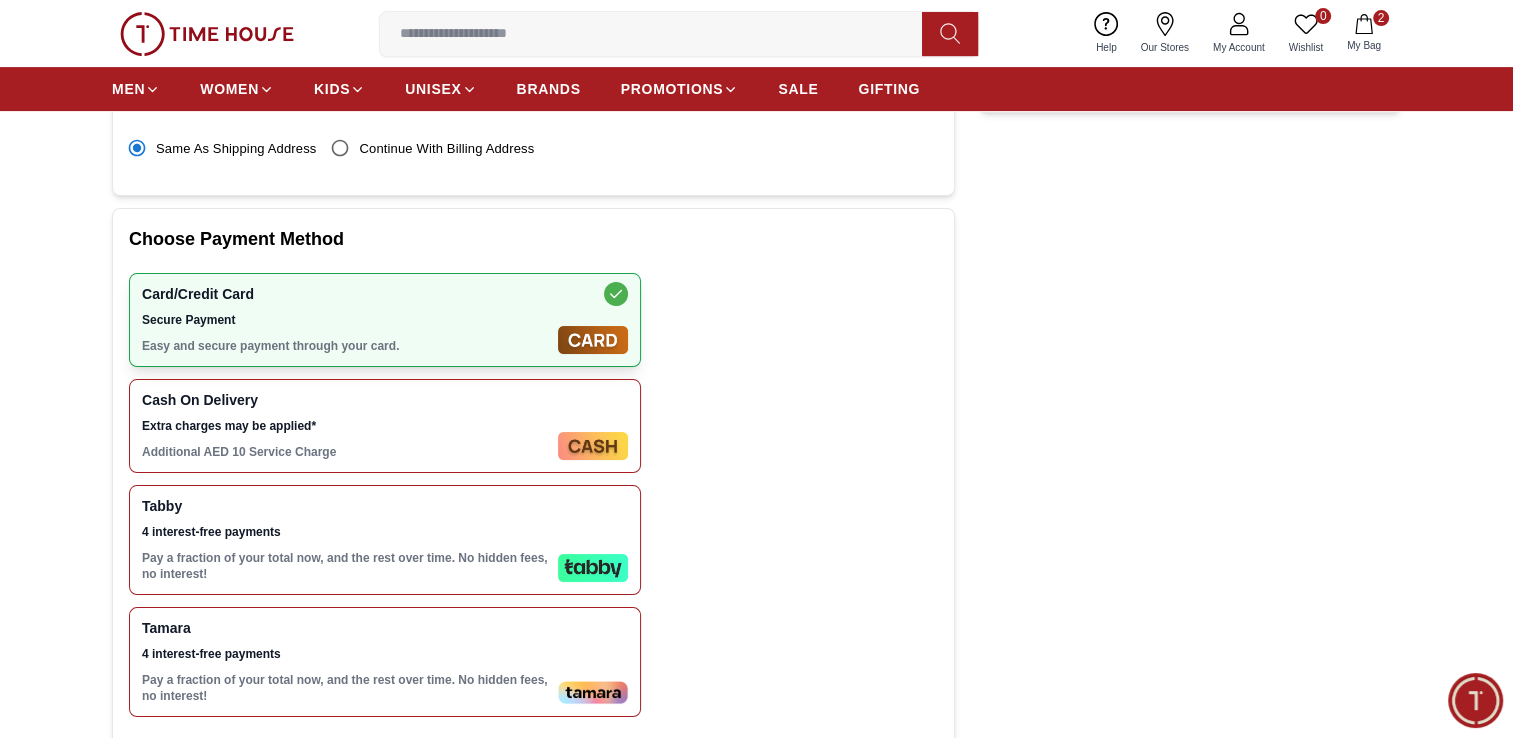 click at bounding box center [593, 568] 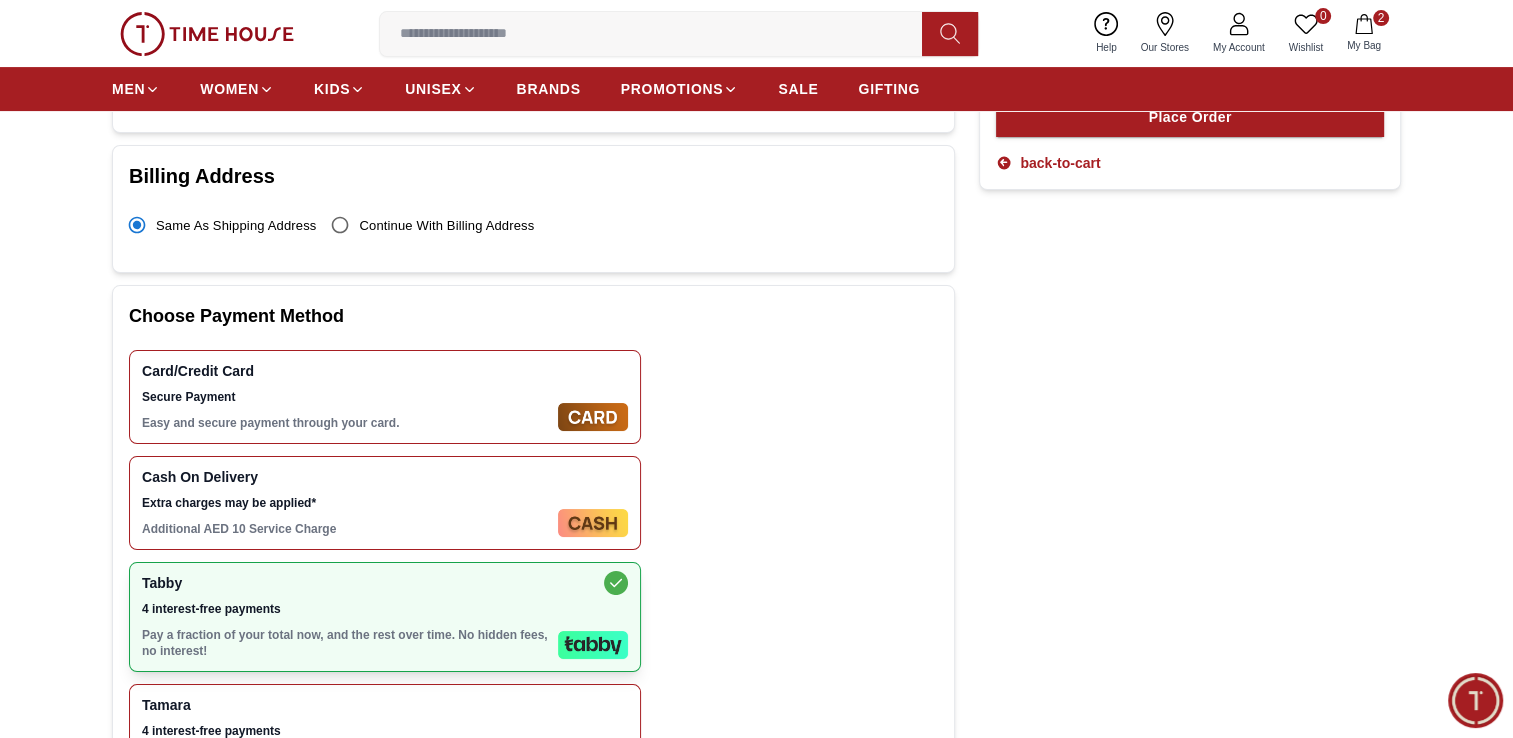 scroll, scrollTop: 401, scrollLeft: 0, axis: vertical 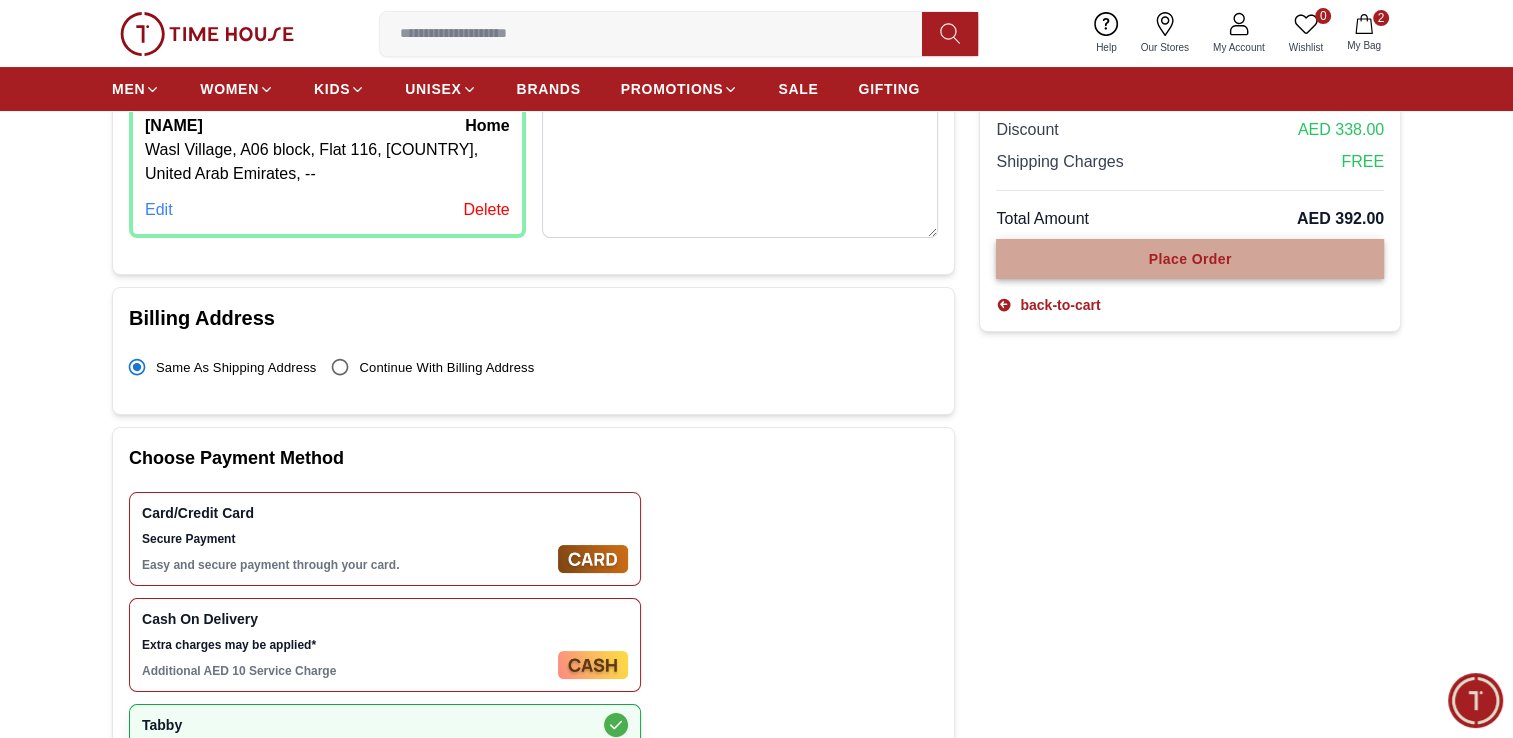 click on "Place Order" at bounding box center [1190, 259] 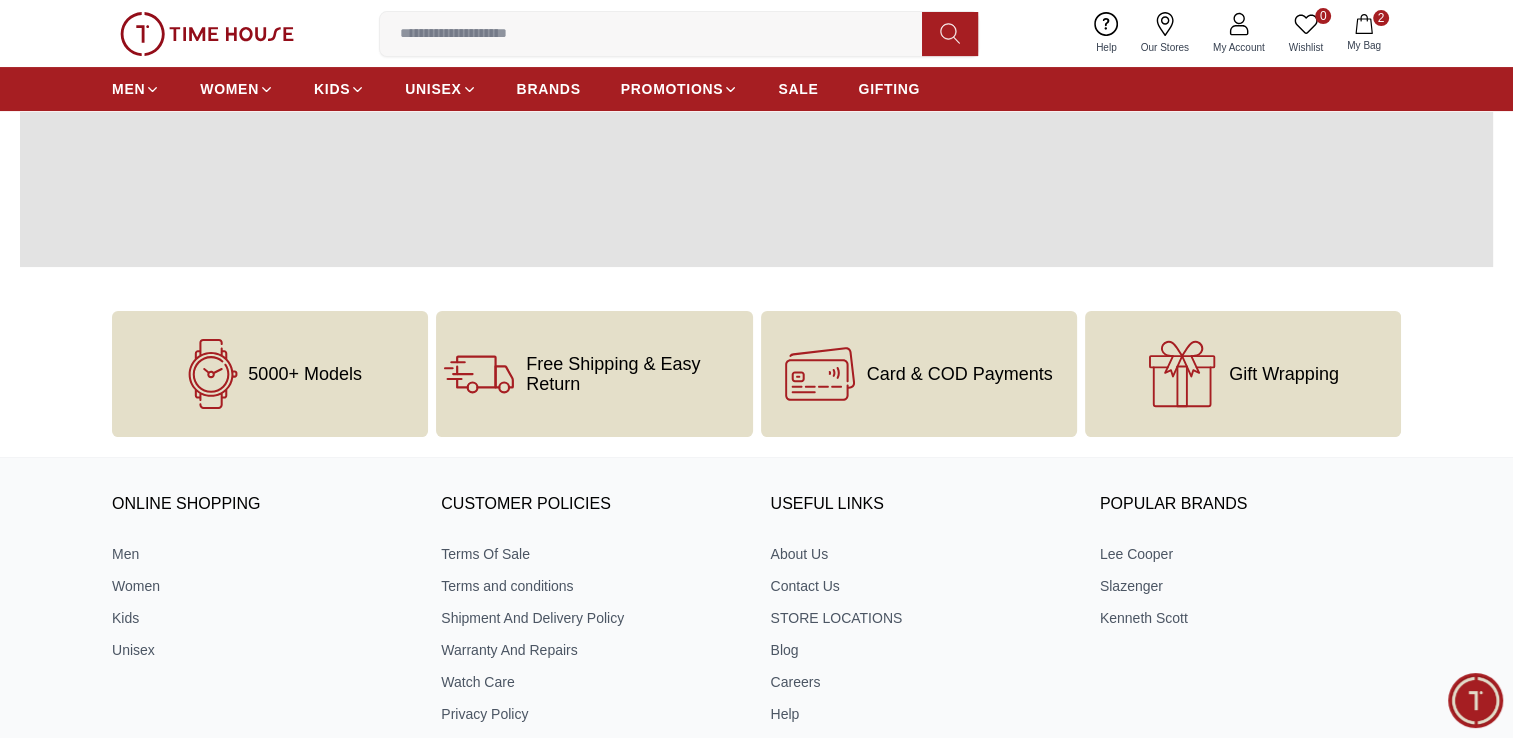 scroll, scrollTop: 0, scrollLeft: 0, axis: both 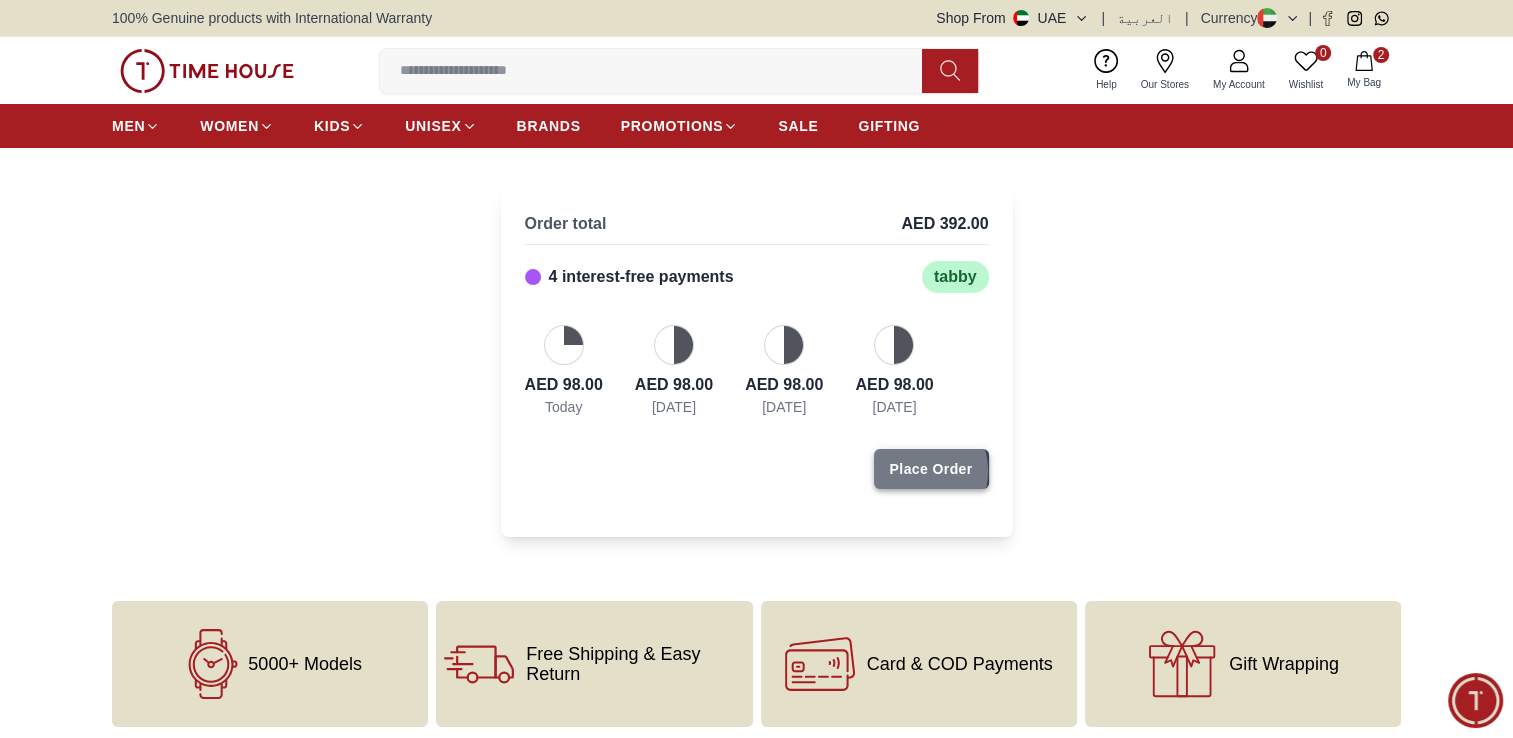 click on "Place Order" at bounding box center [931, 469] 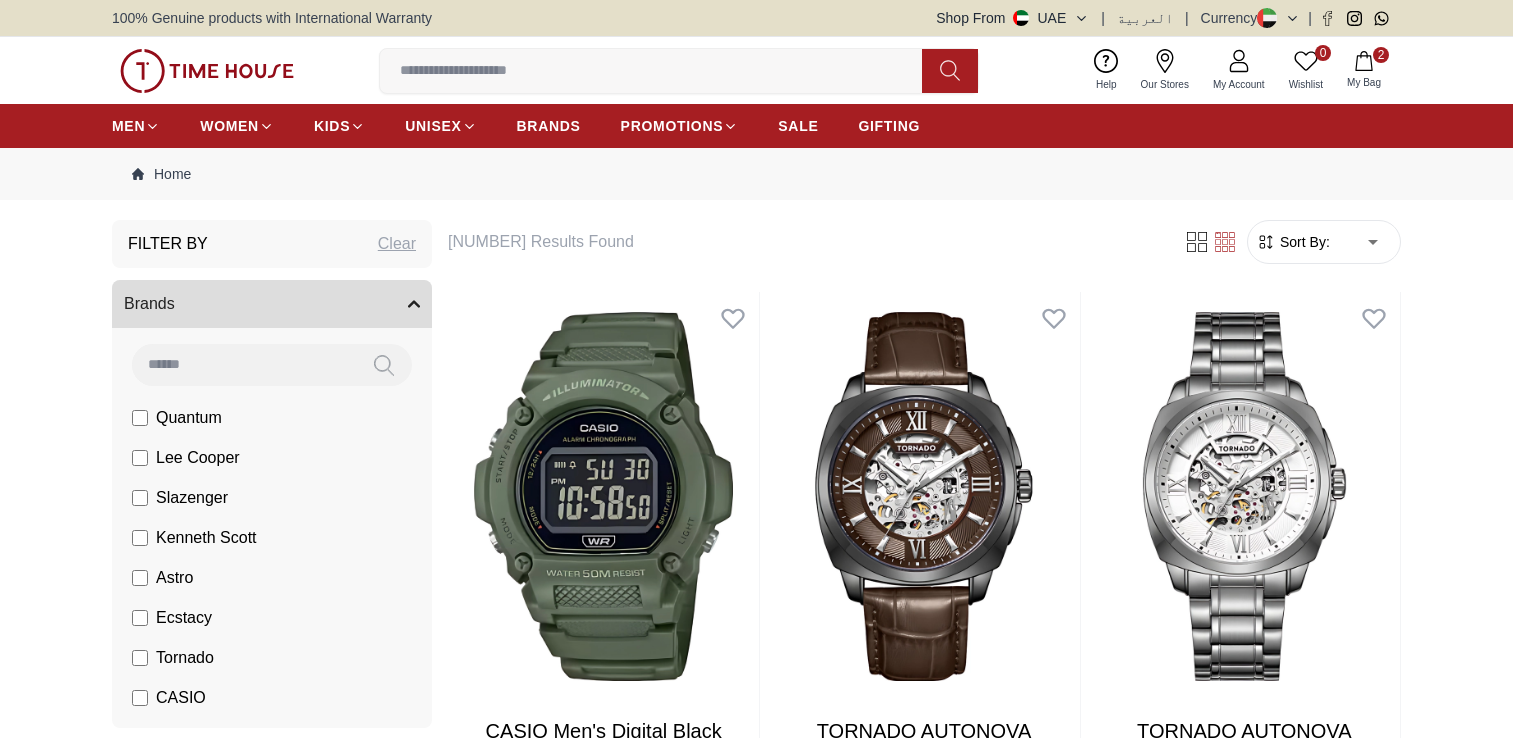 scroll, scrollTop: 0, scrollLeft: 0, axis: both 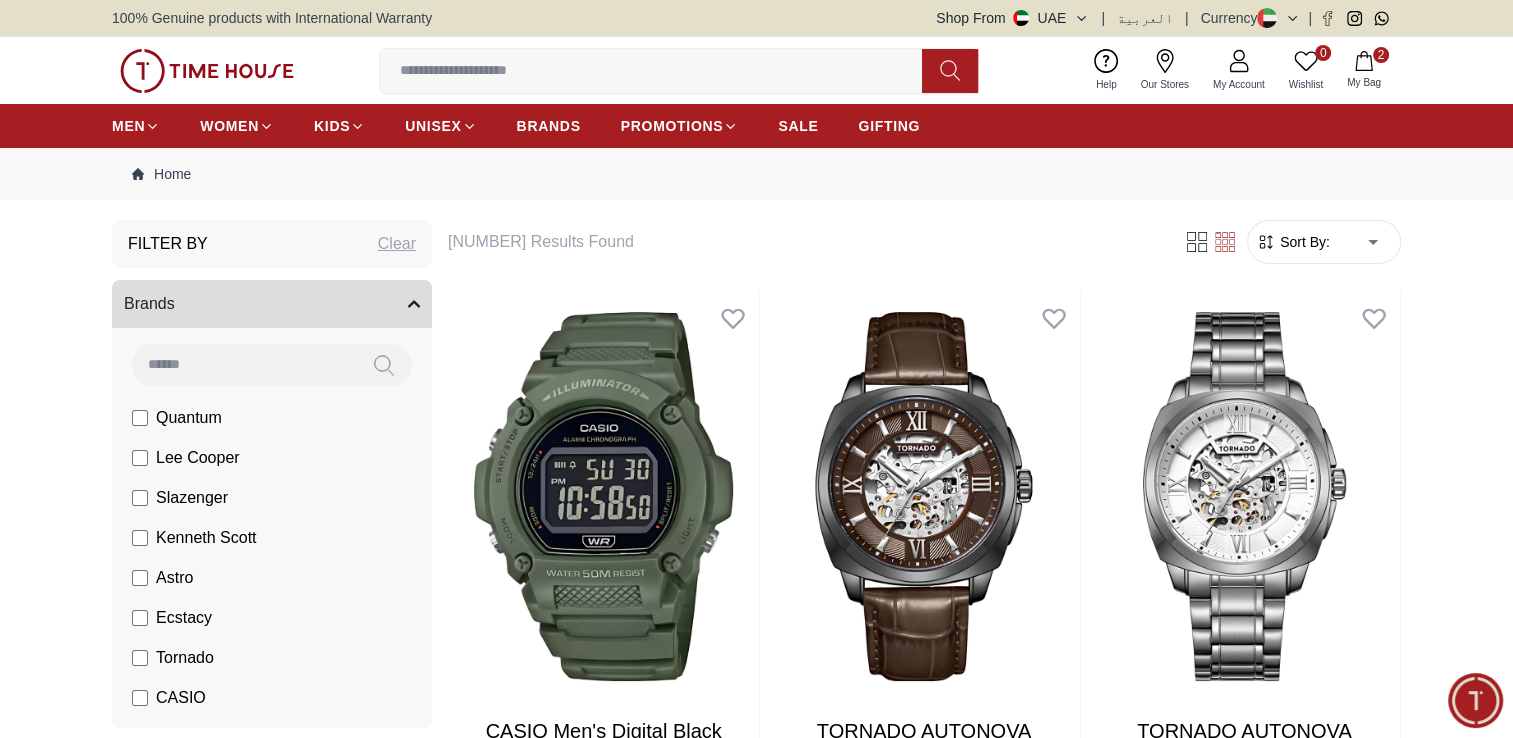 click 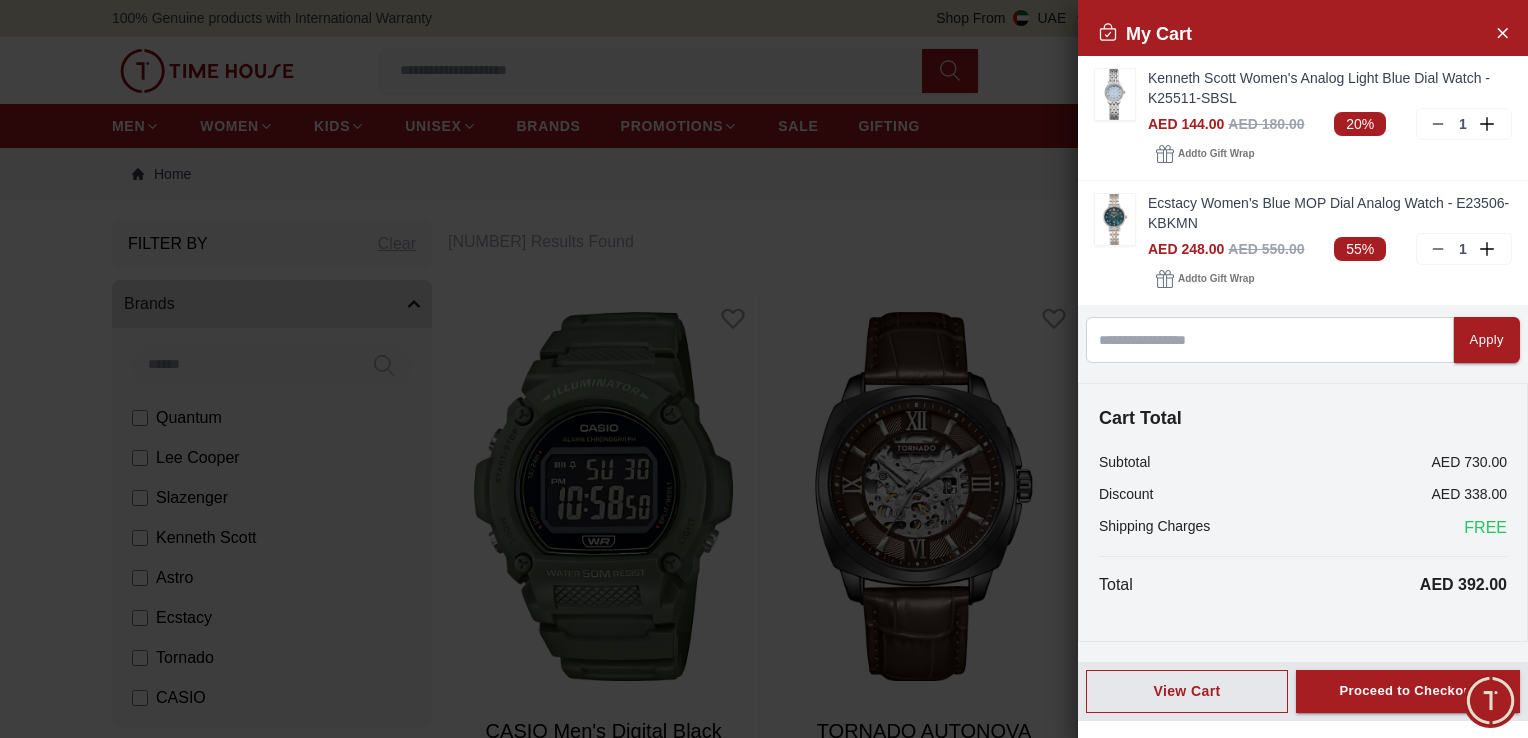click at bounding box center (1490, 700) 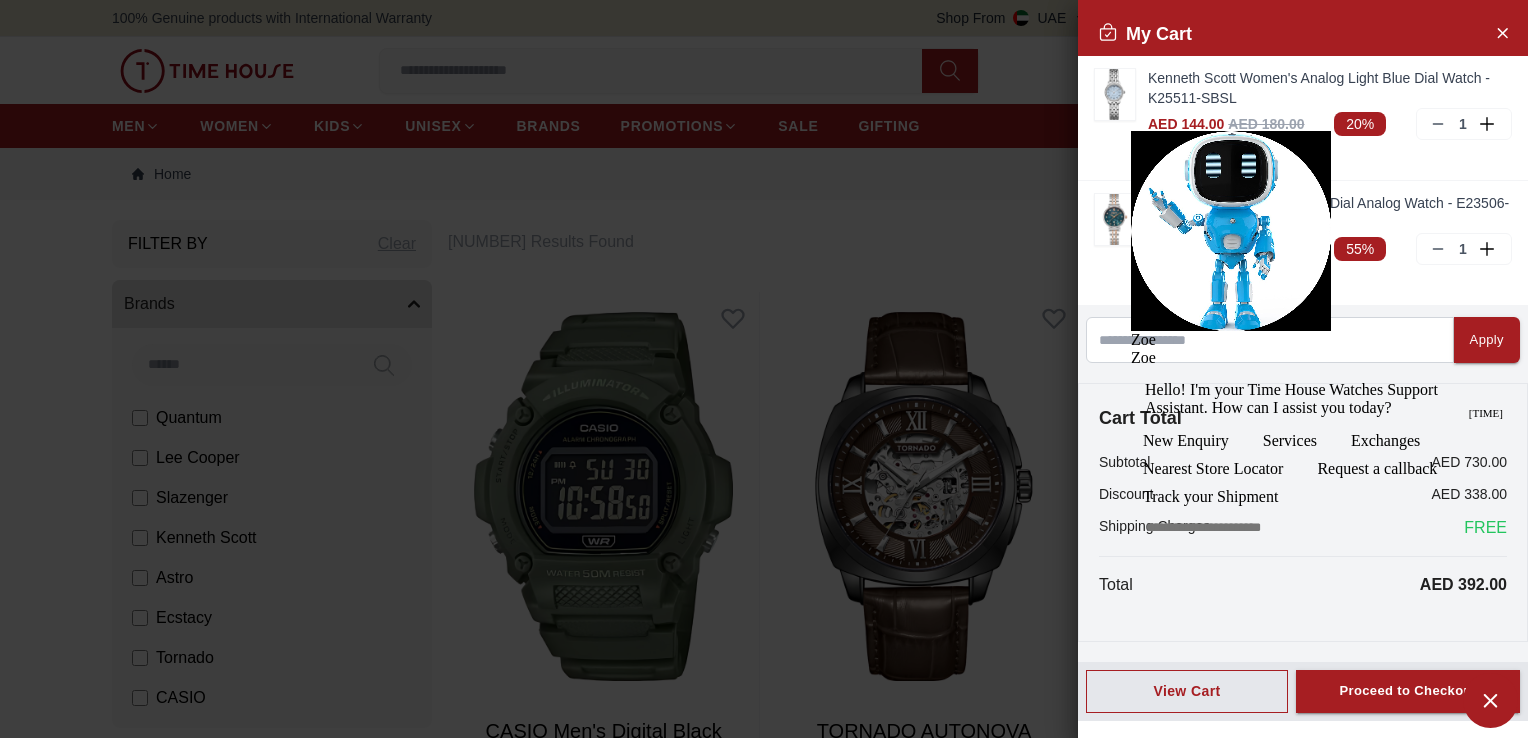 click at bounding box center [1323, 561] 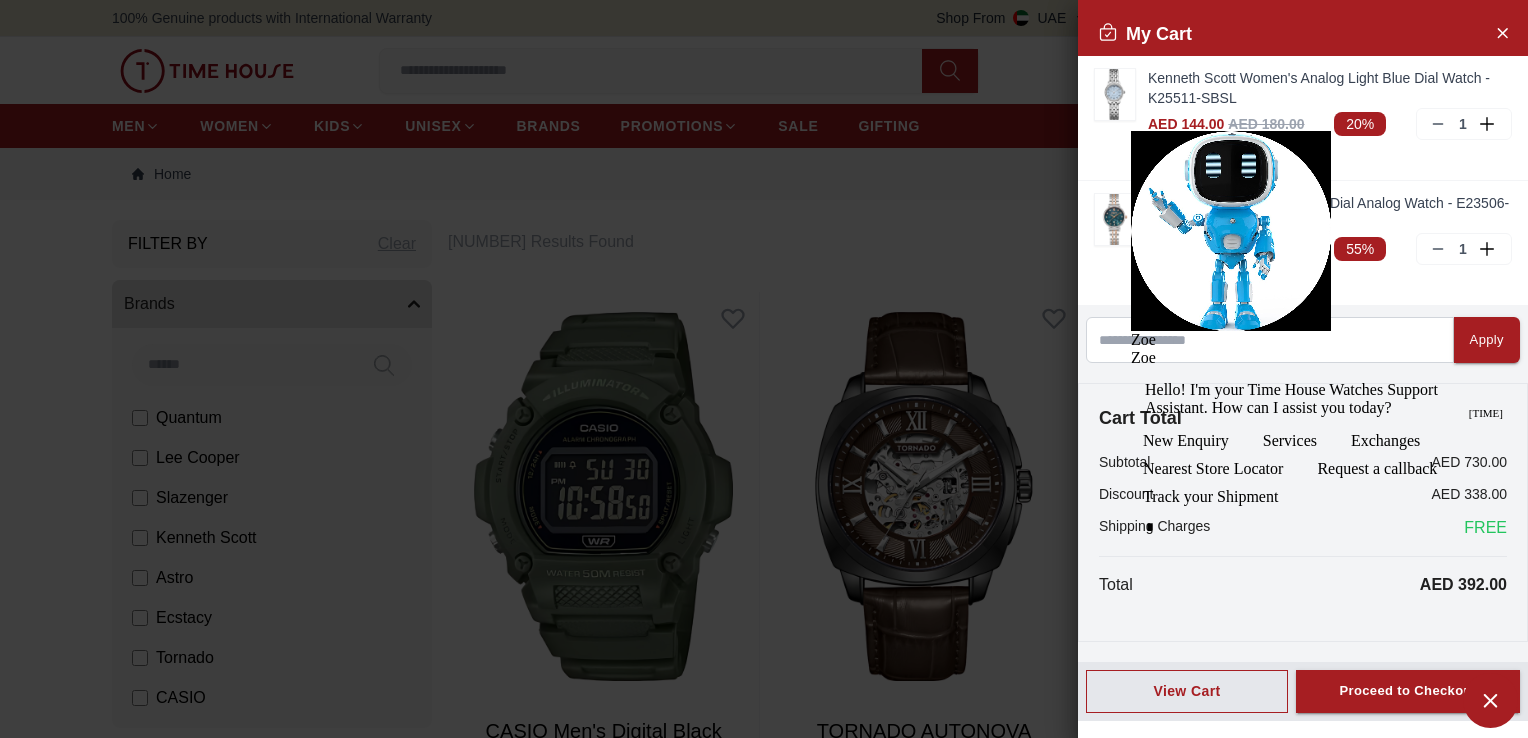 type on "**" 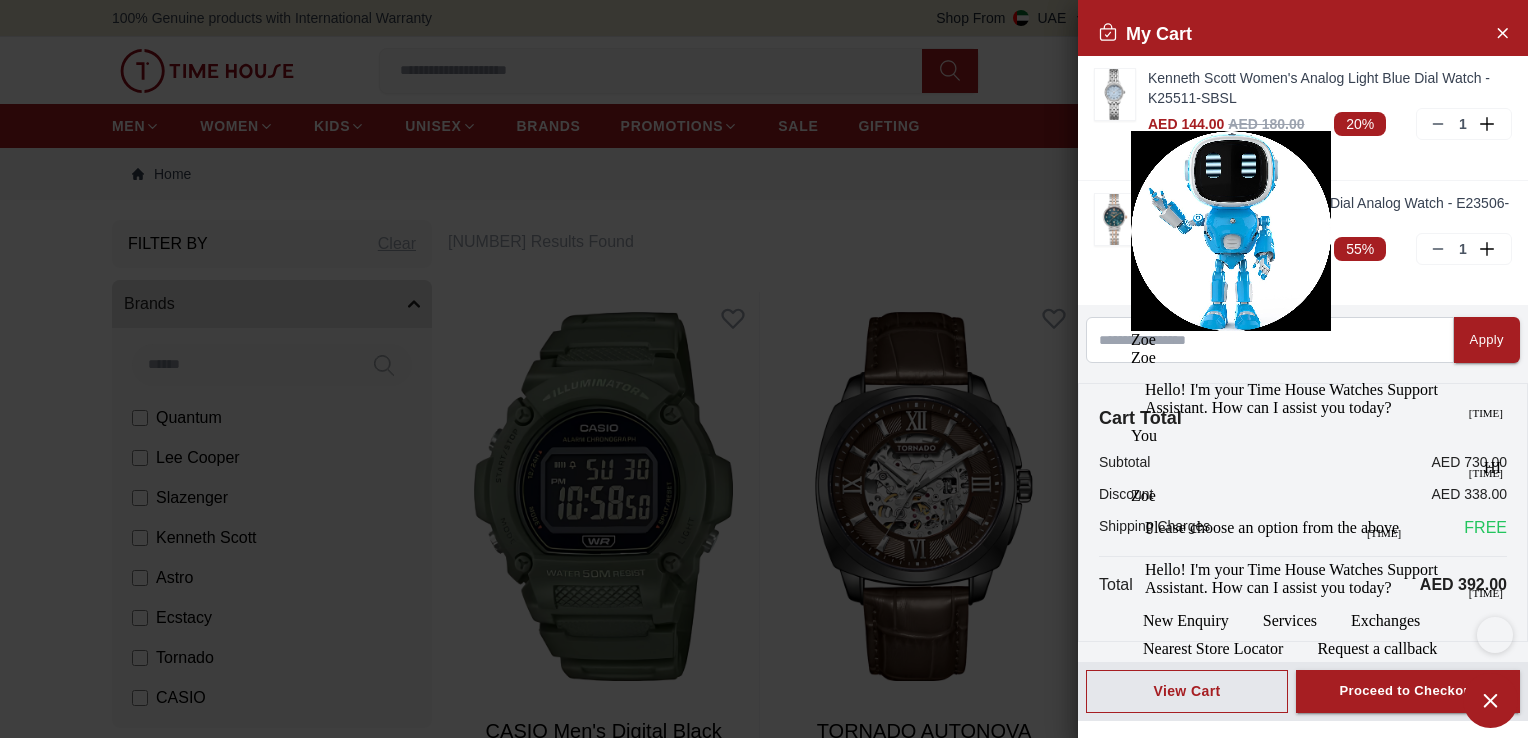 scroll, scrollTop: 243, scrollLeft: 0, axis: vertical 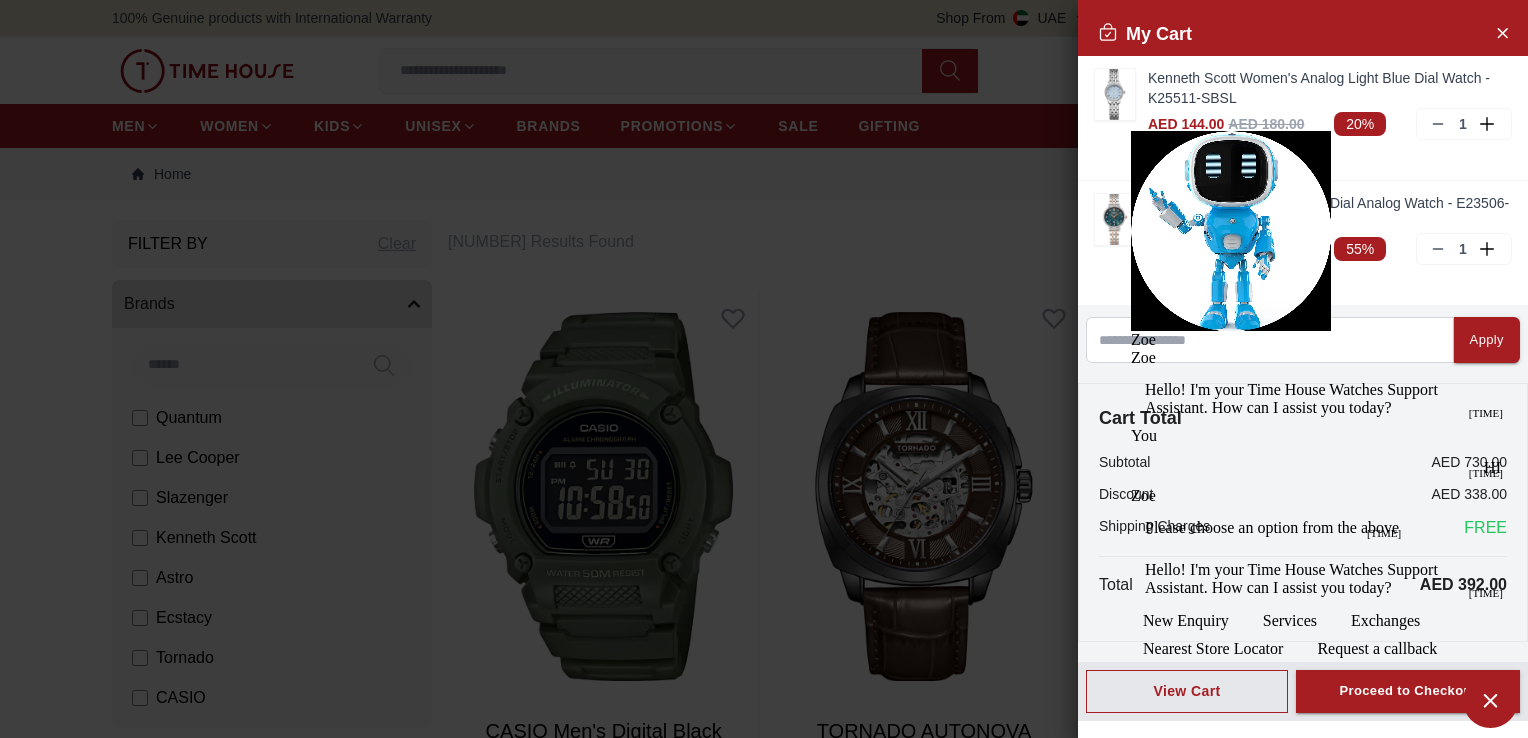 click at bounding box center (1323, 767) 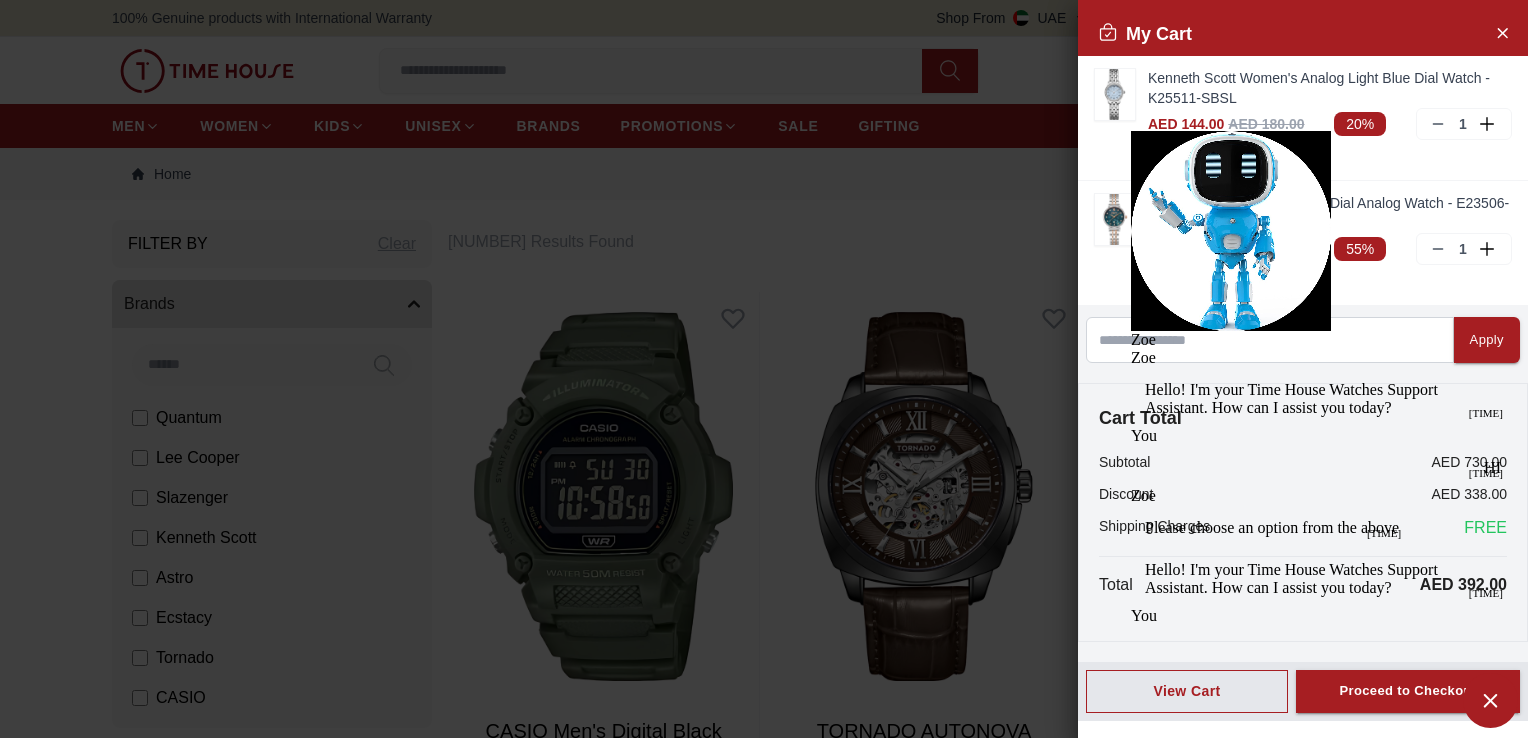 scroll, scrollTop: 261, scrollLeft: 0, axis: vertical 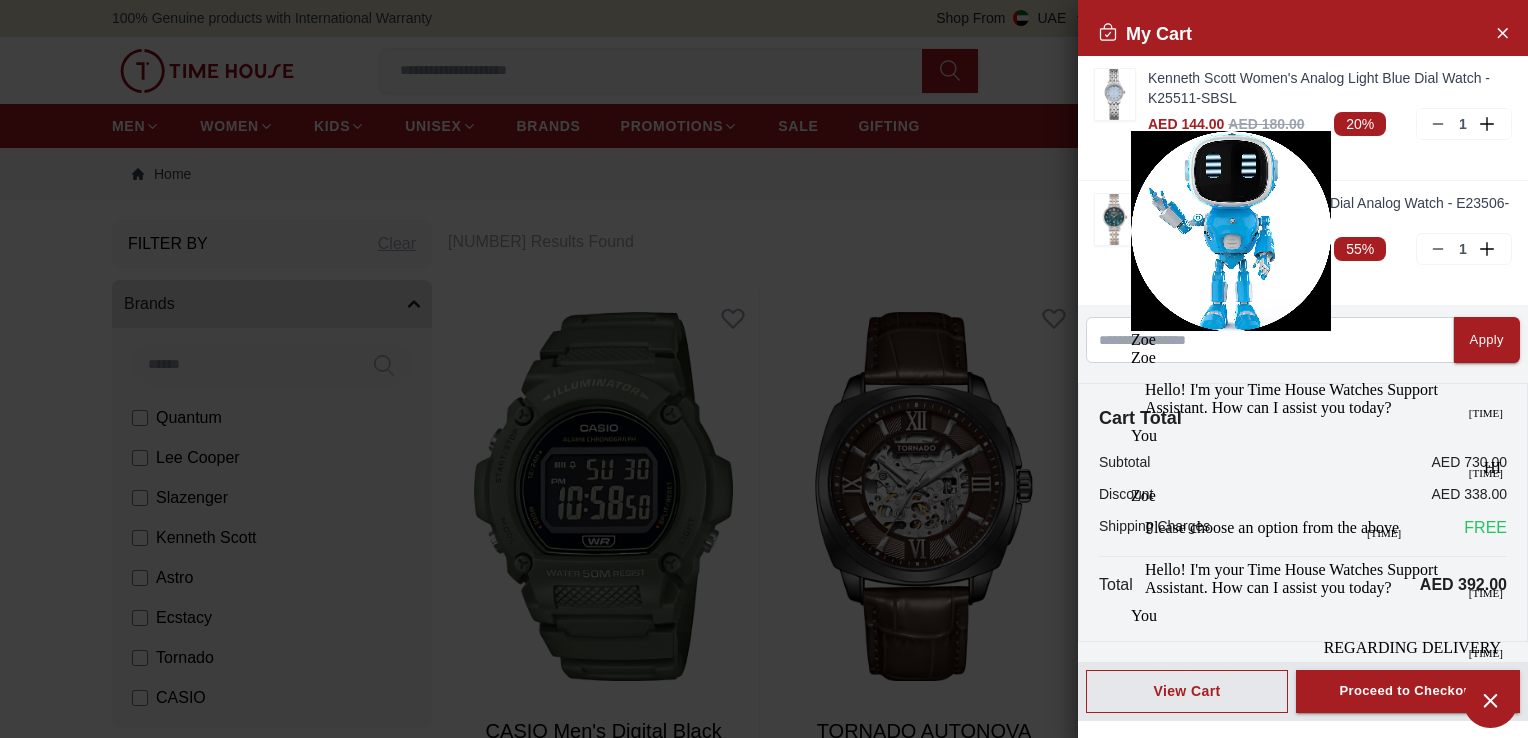 click on "New Enquiry" at bounding box center (1186, 801) 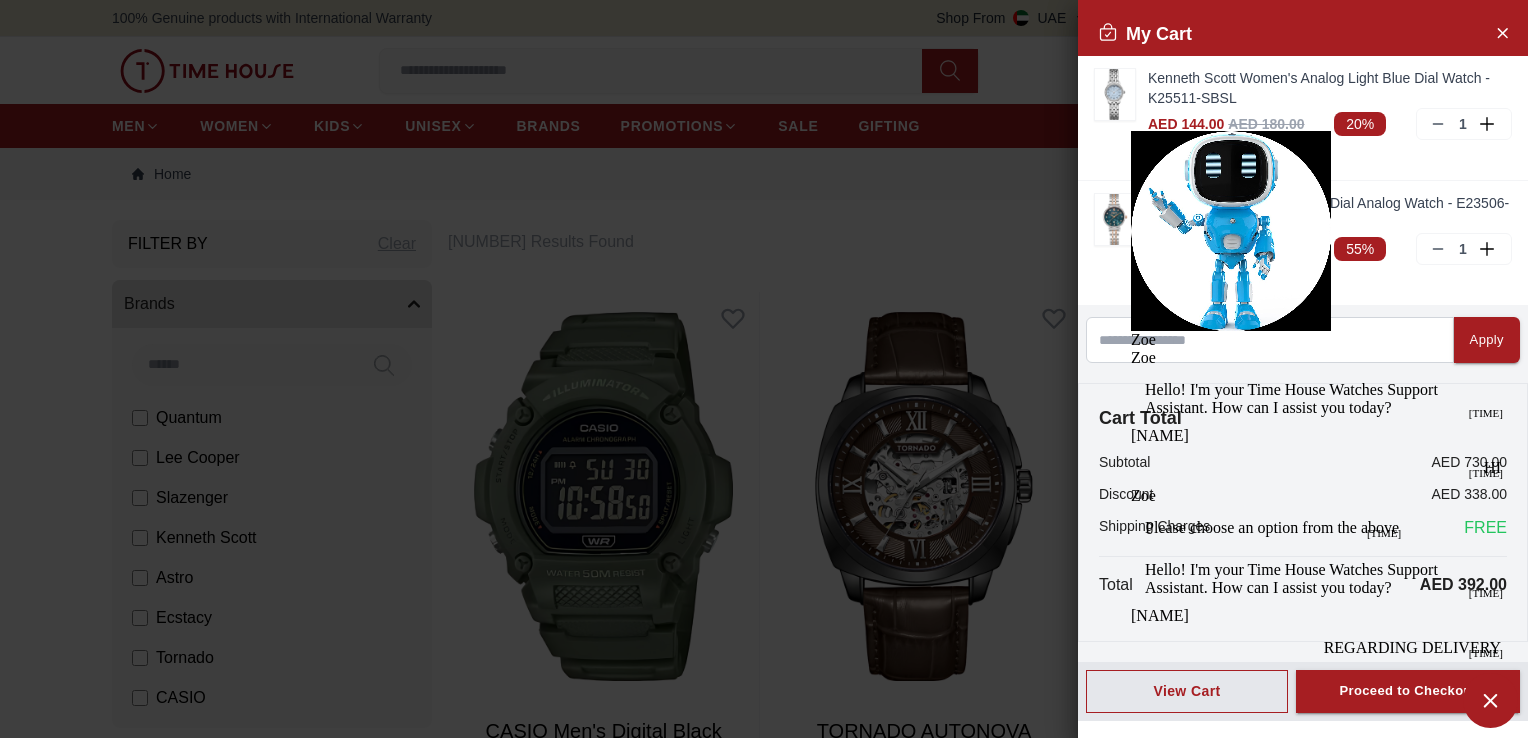 scroll, scrollTop: 1020, scrollLeft: 0, axis: vertical 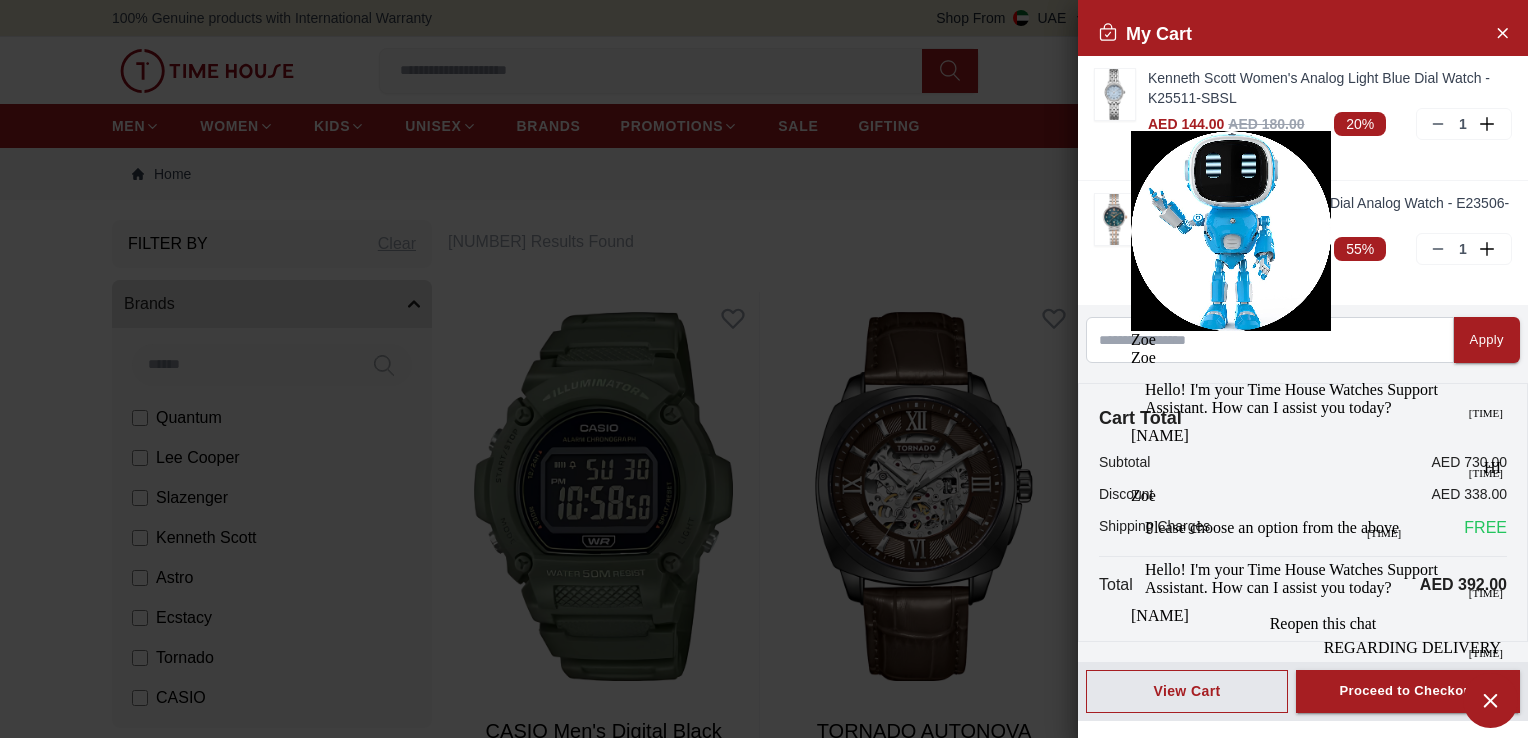 click on "Reopen this chat" at bounding box center [1323, 623] 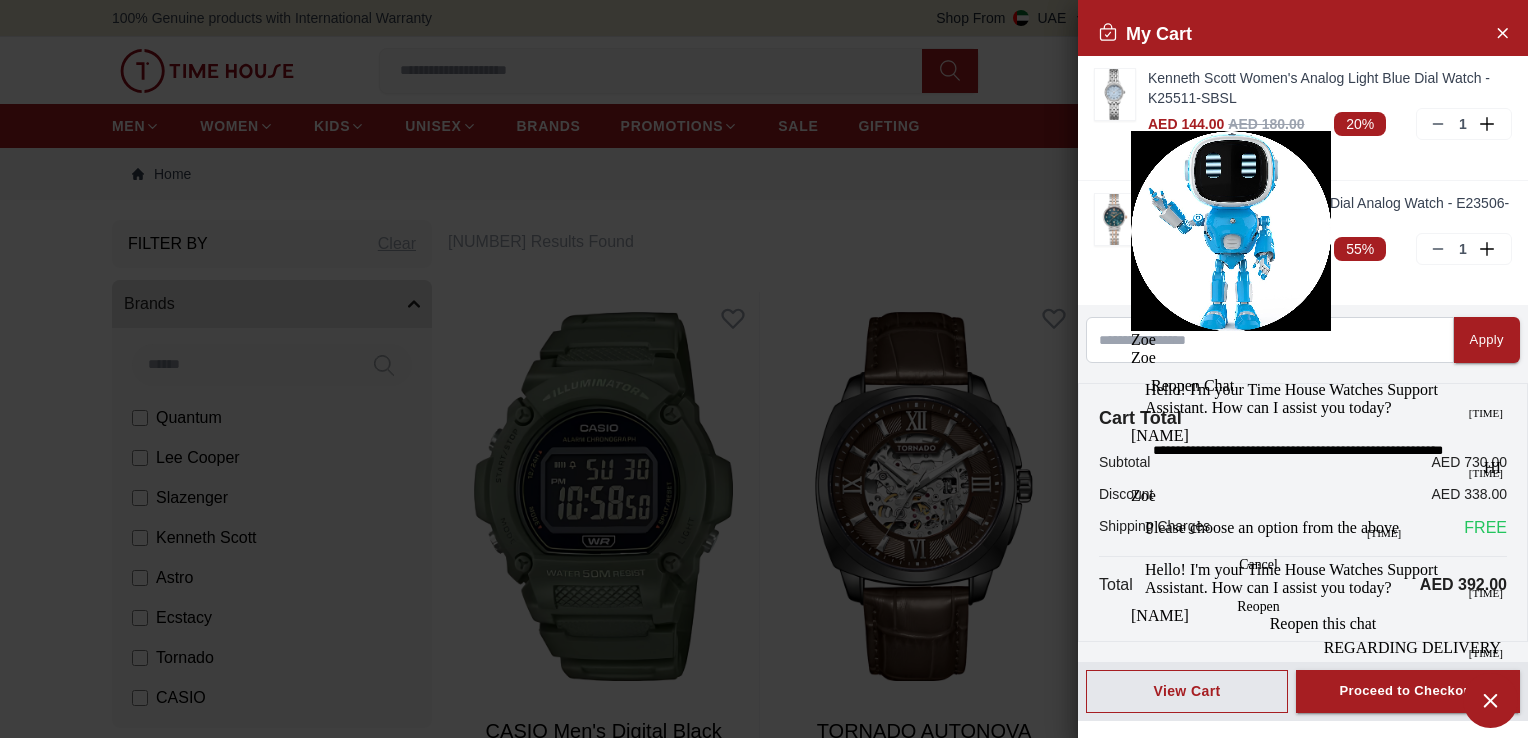 type on "**********" 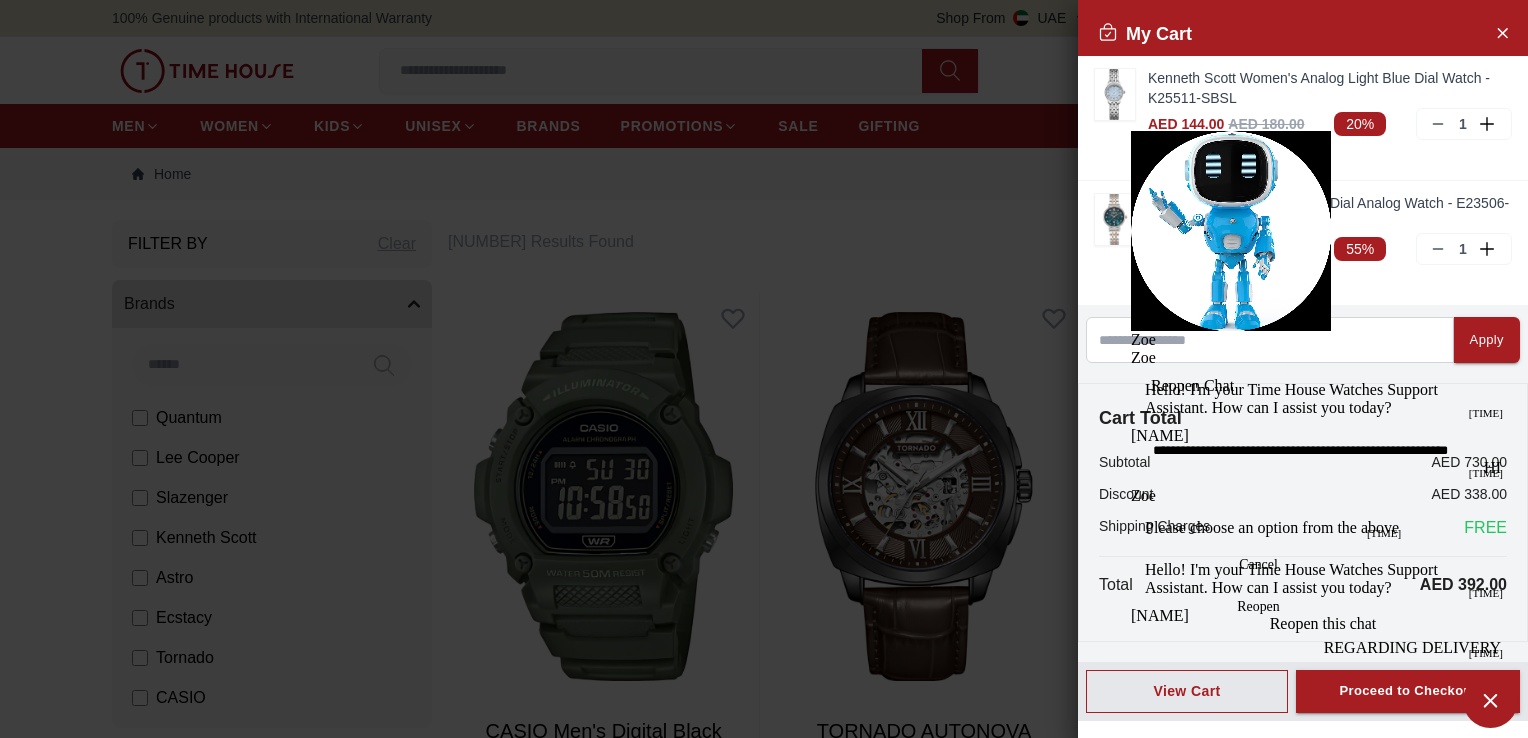 scroll, scrollTop: 2378, scrollLeft: 0, axis: vertical 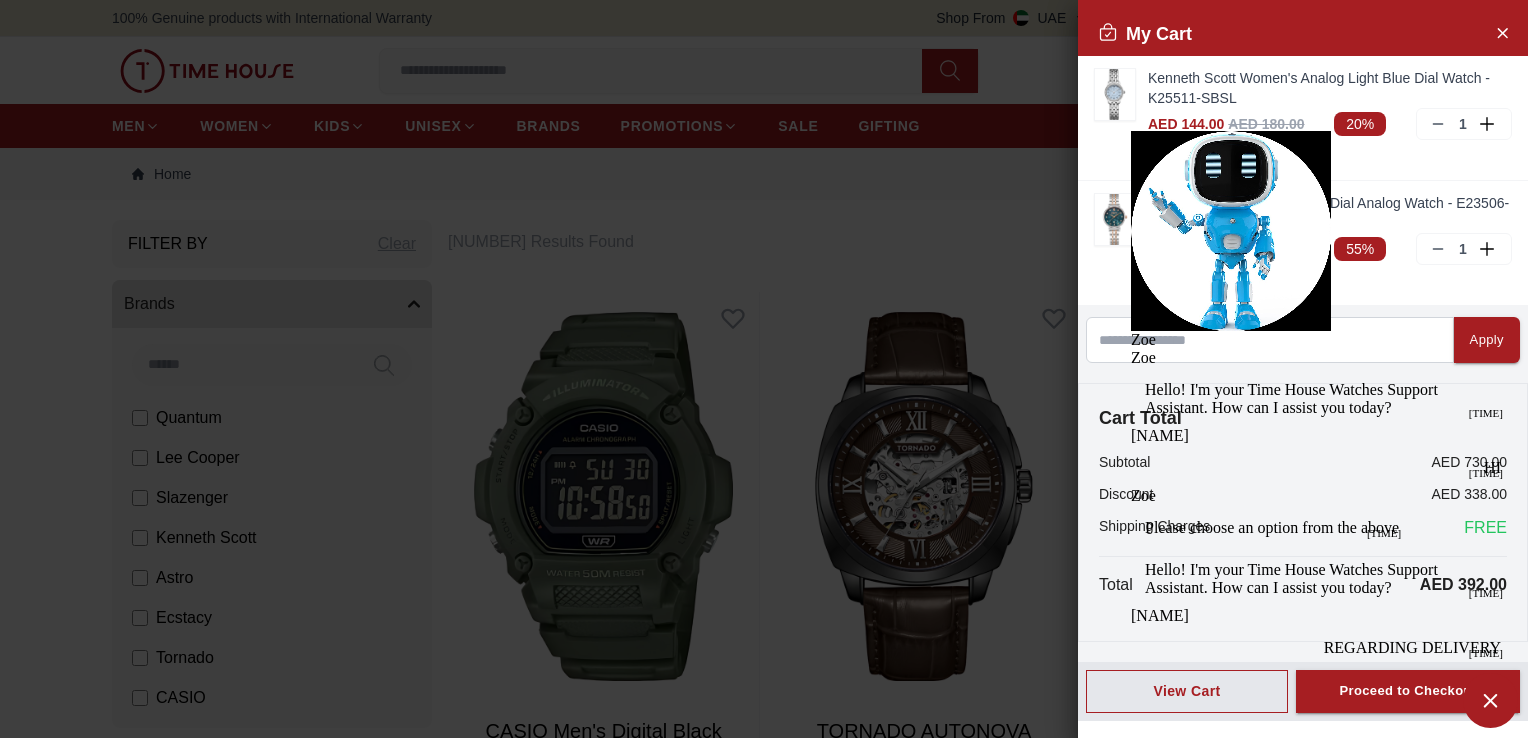 click at bounding box center [1323, 2186] 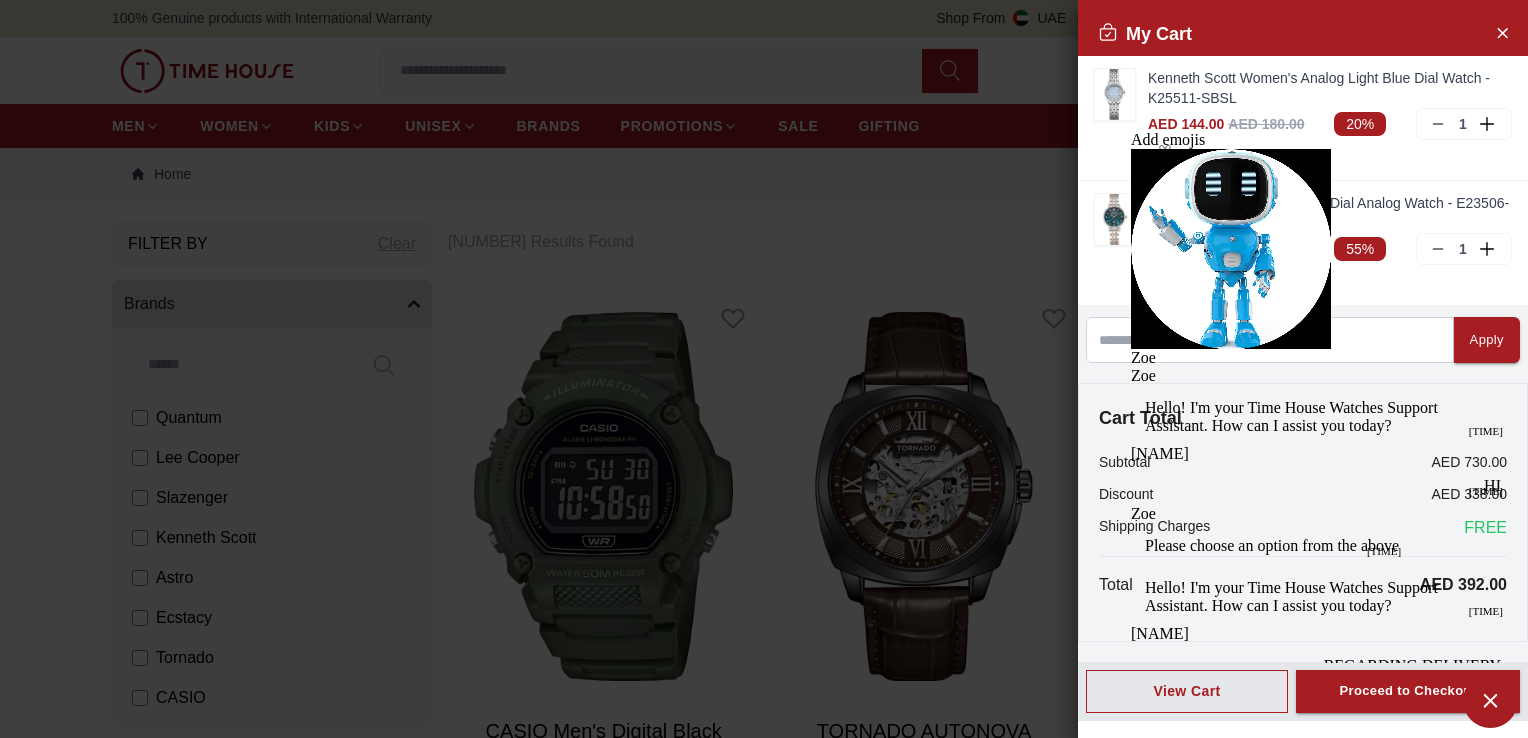 click at bounding box center [1515, 2254] 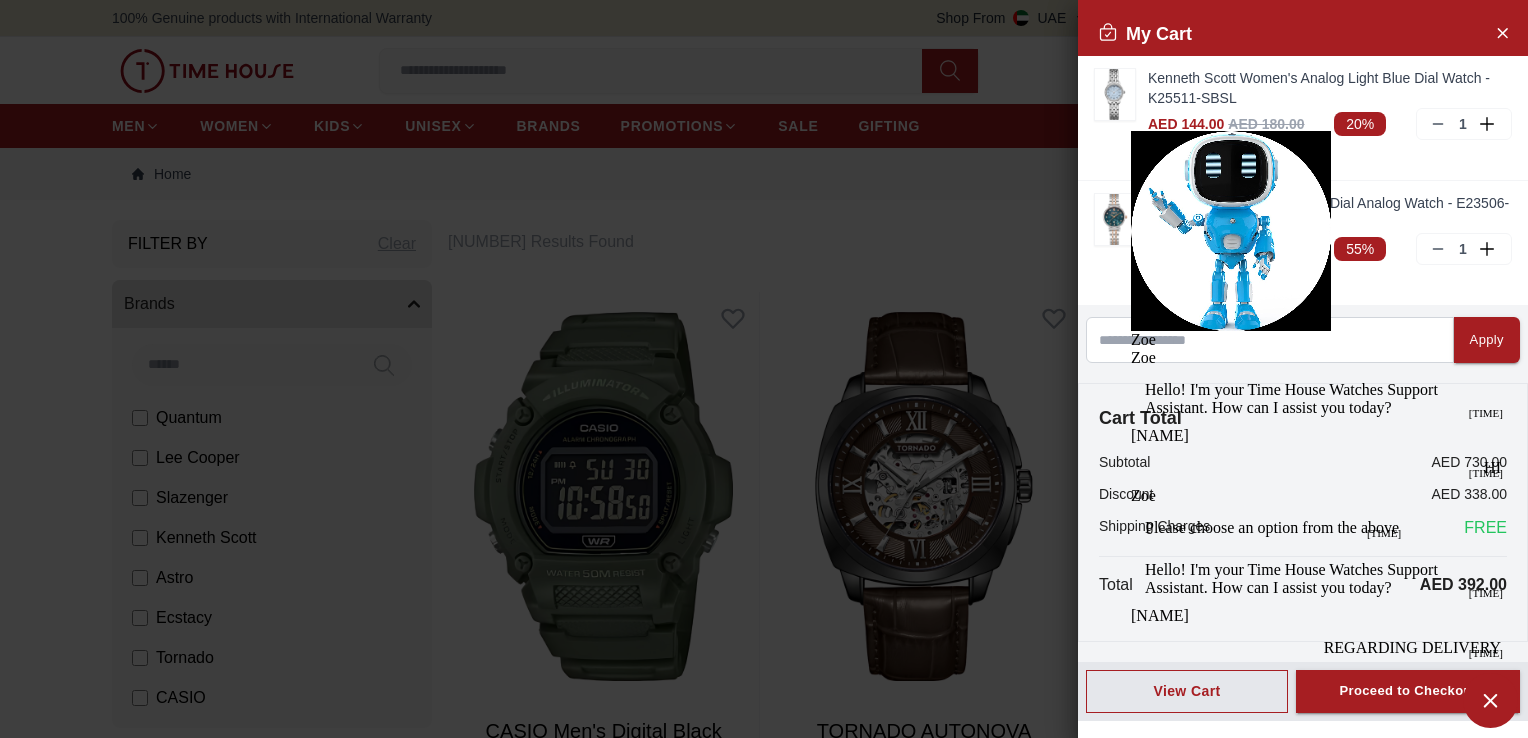 scroll, scrollTop: 201, scrollLeft: 0, axis: vertical 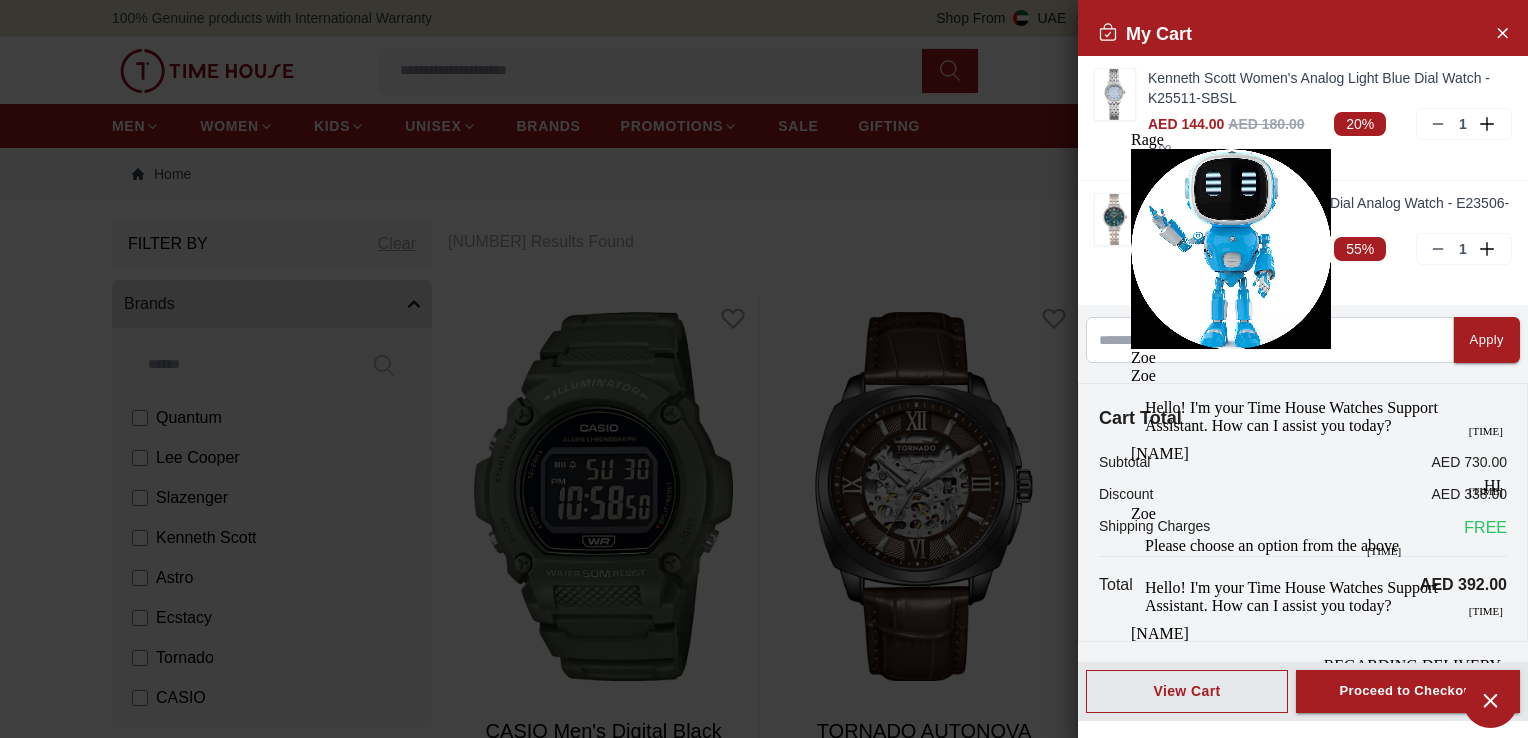 click on "😡" at bounding box center (1159, 5235) 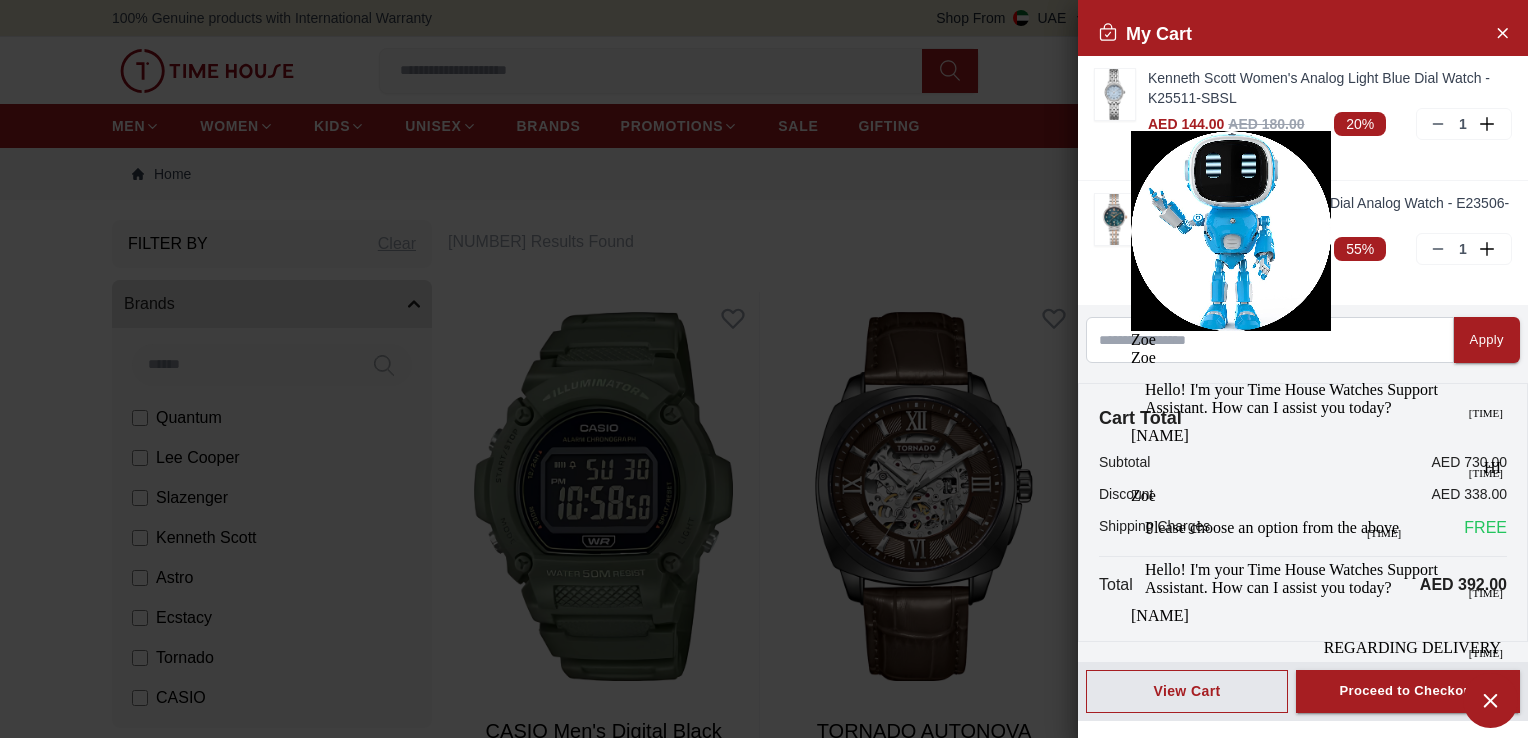 click at bounding box center (1515, 2236) 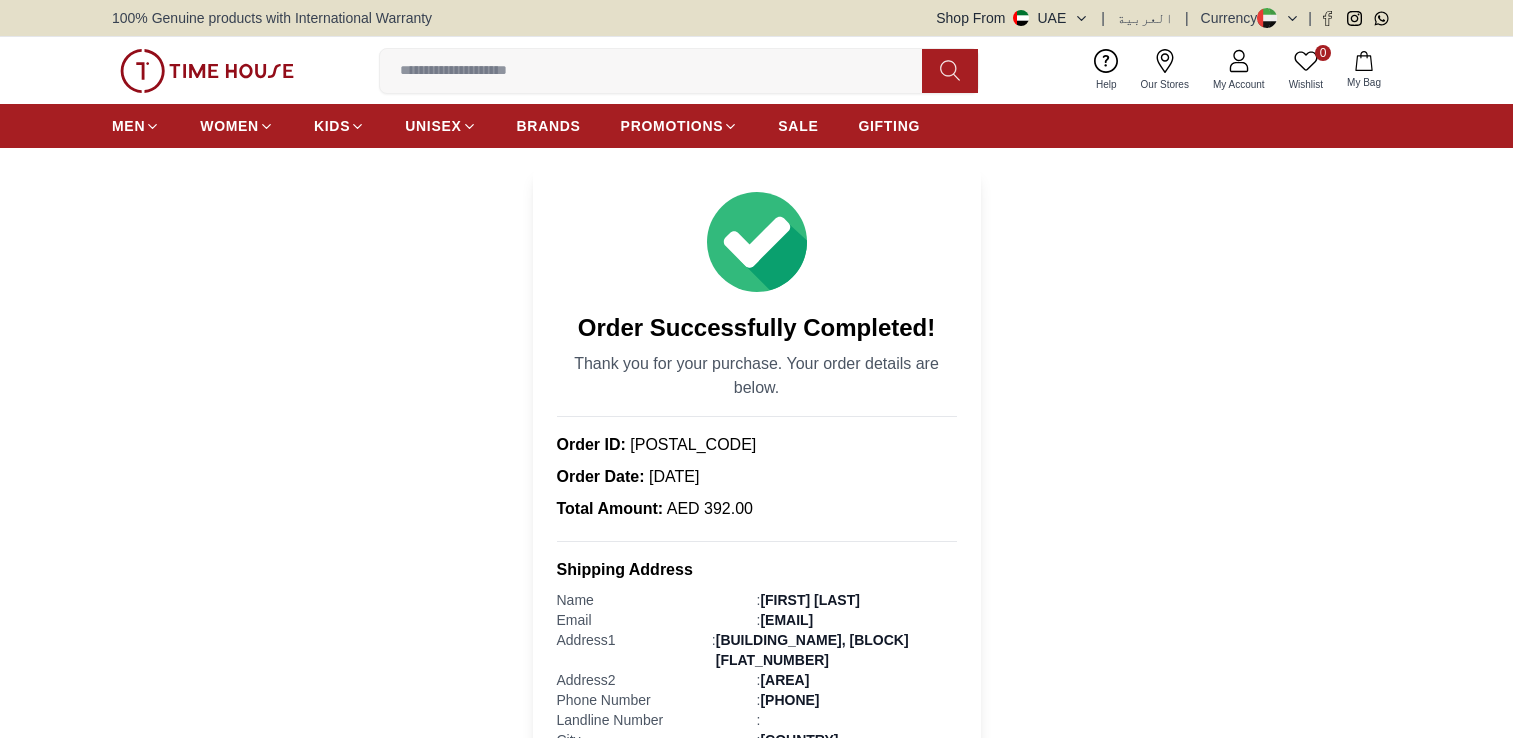 scroll, scrollTop: 0, scrollLeft: 0, axis: both 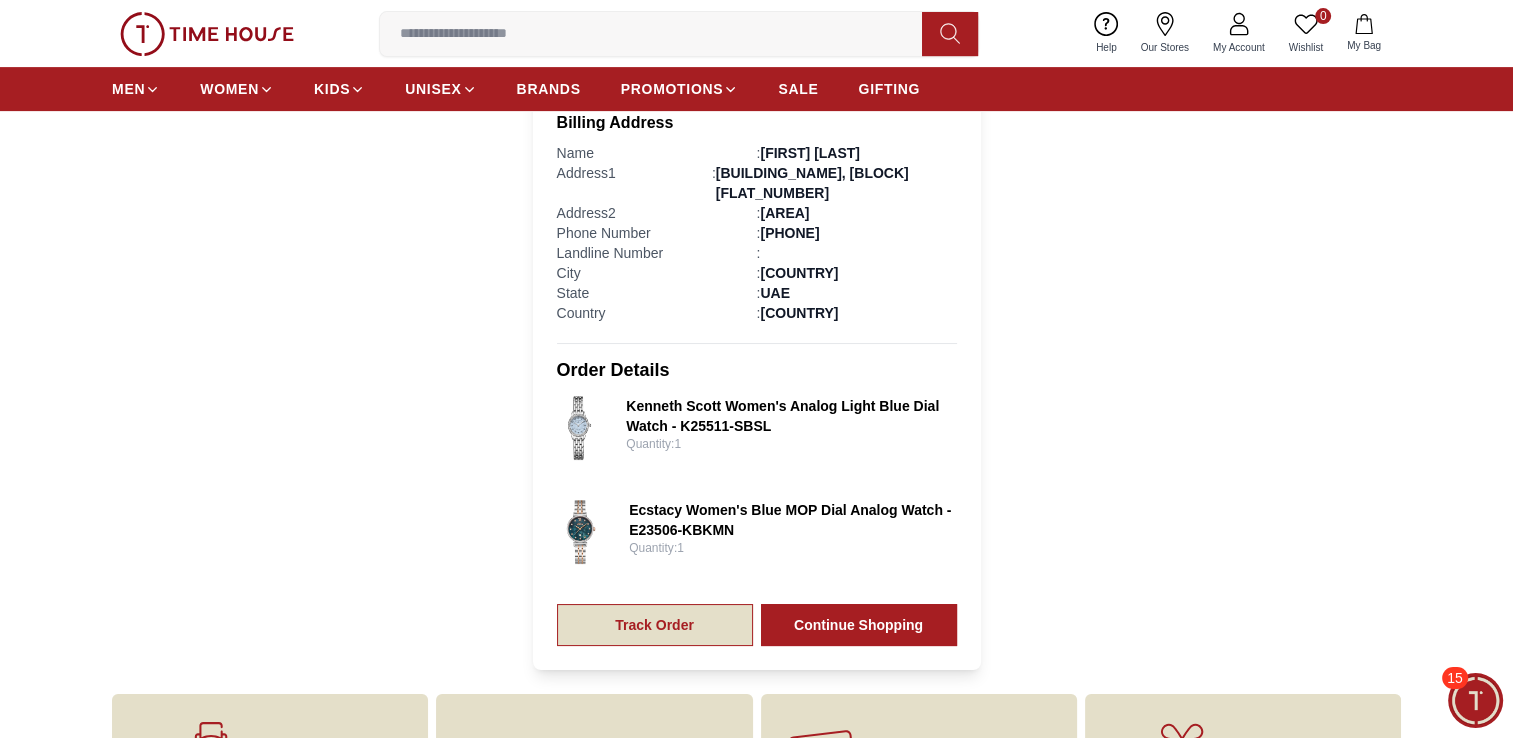 click on "Track Order" at bounding box center [655, 625] 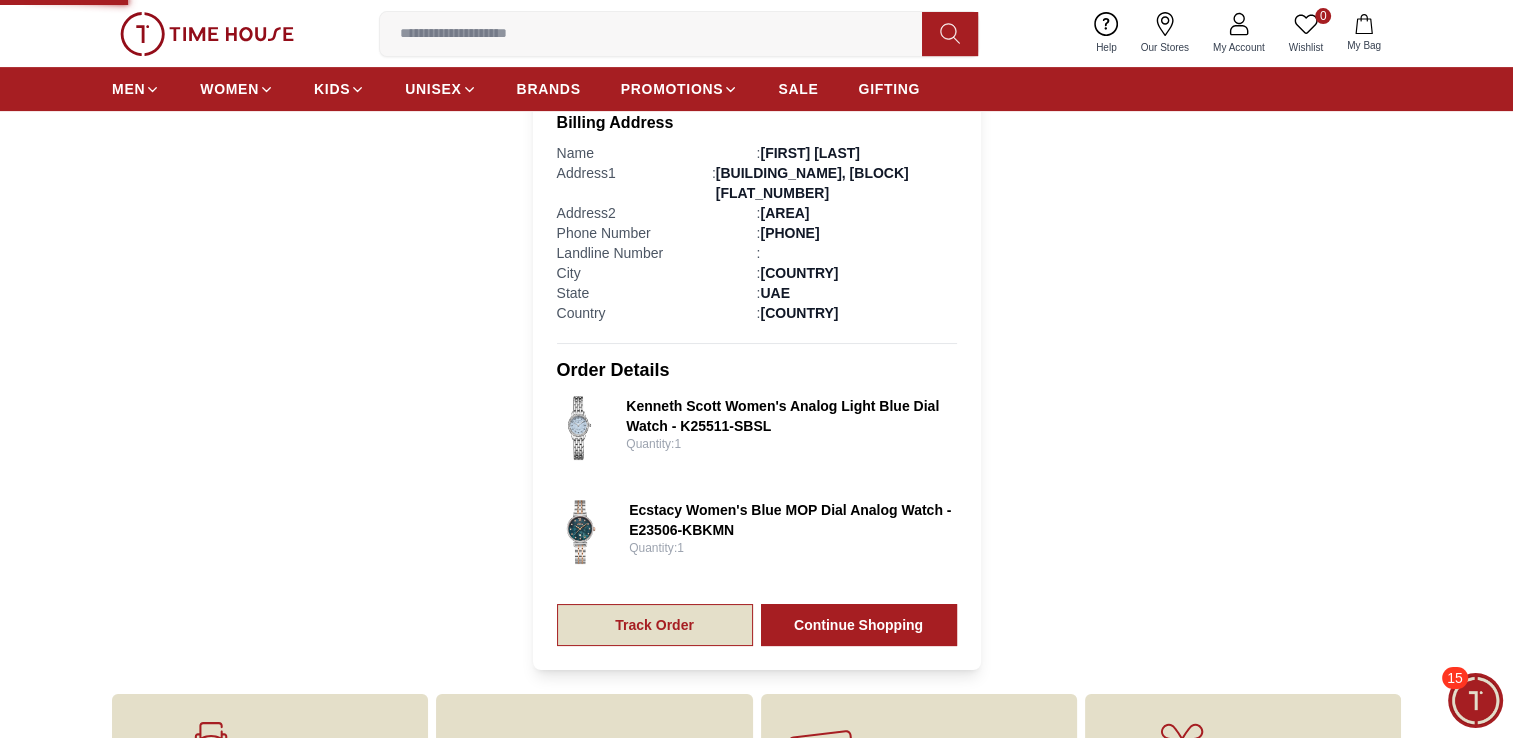 scroll, scrollTop: 1025, scrollLeft: 0, axis: vertical 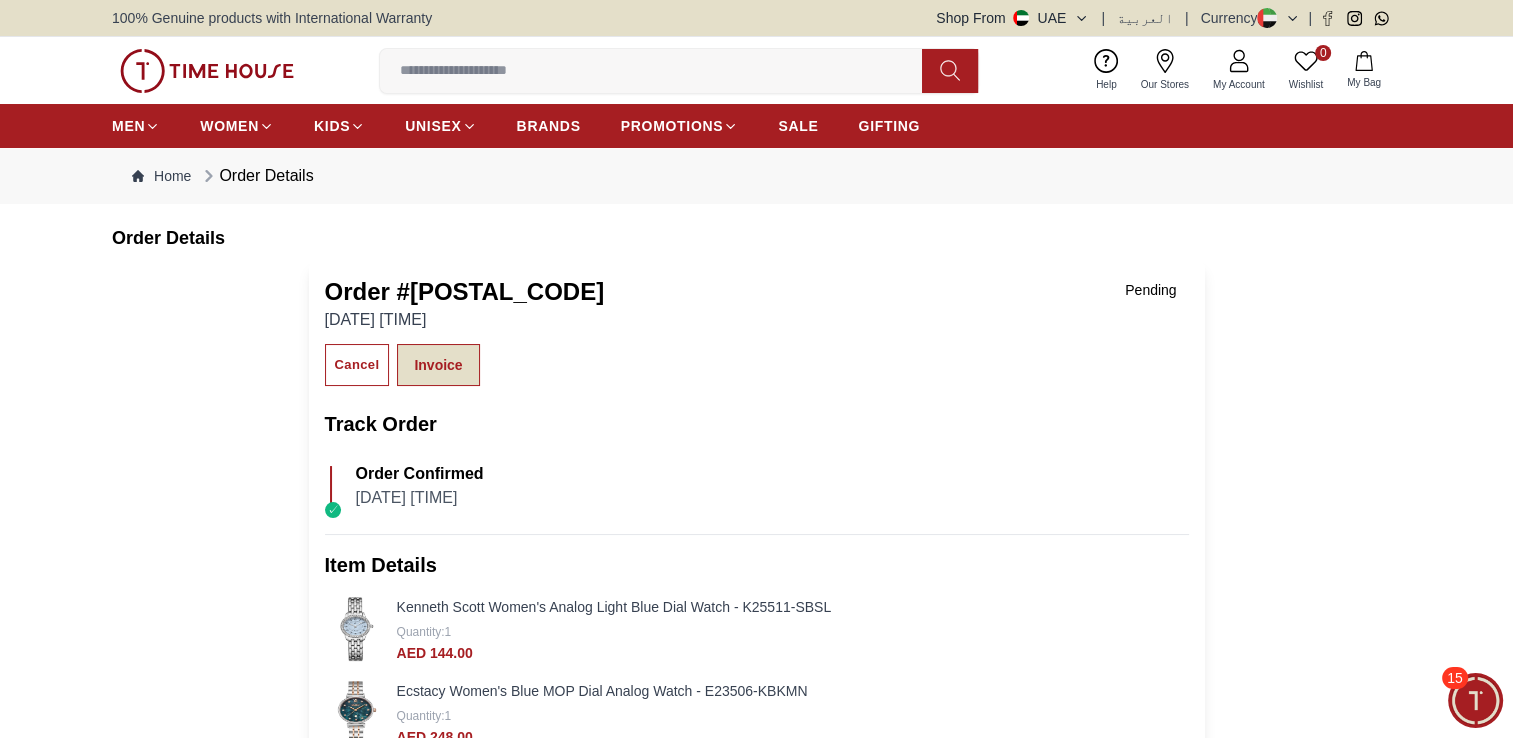 click on "Invoice" at bounding box center [438, 365] 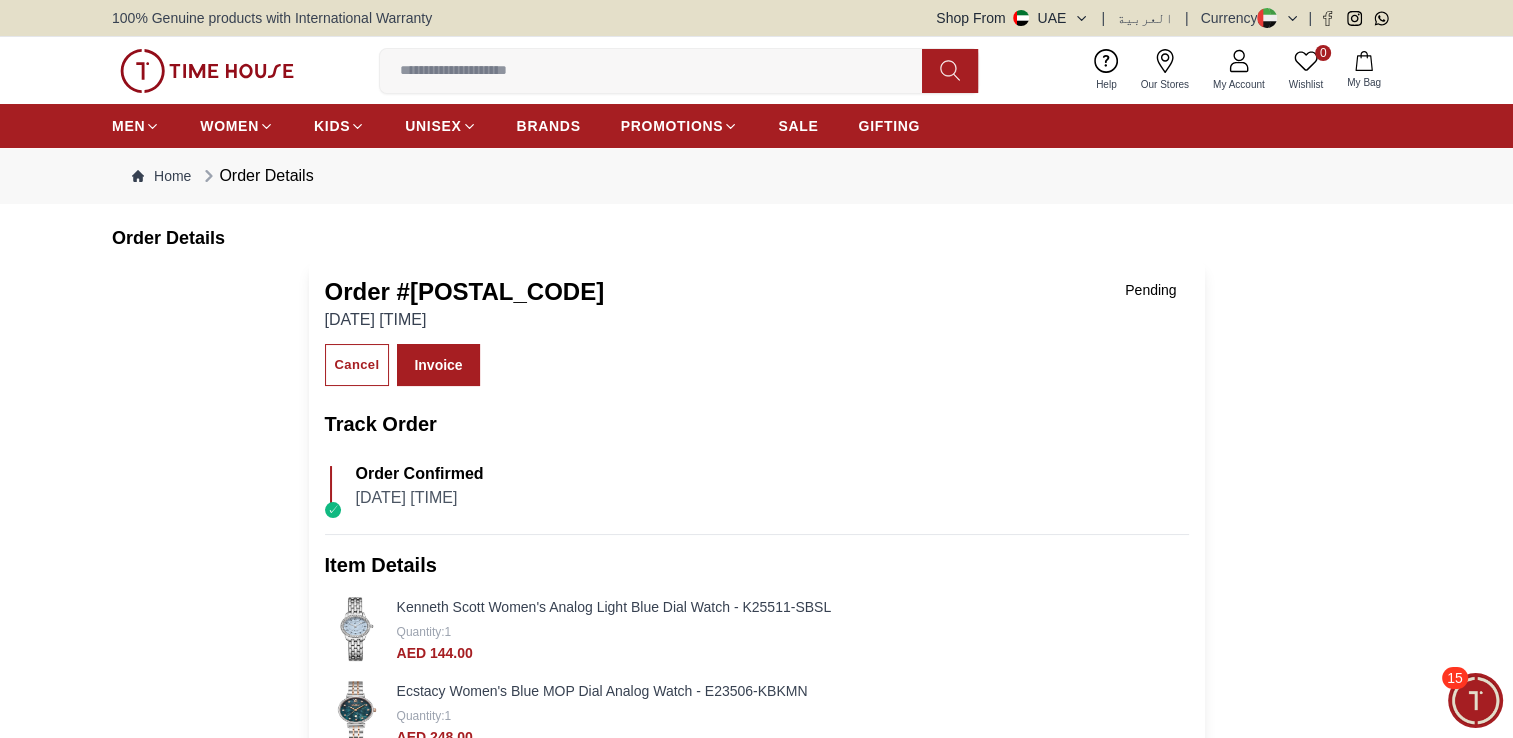 click 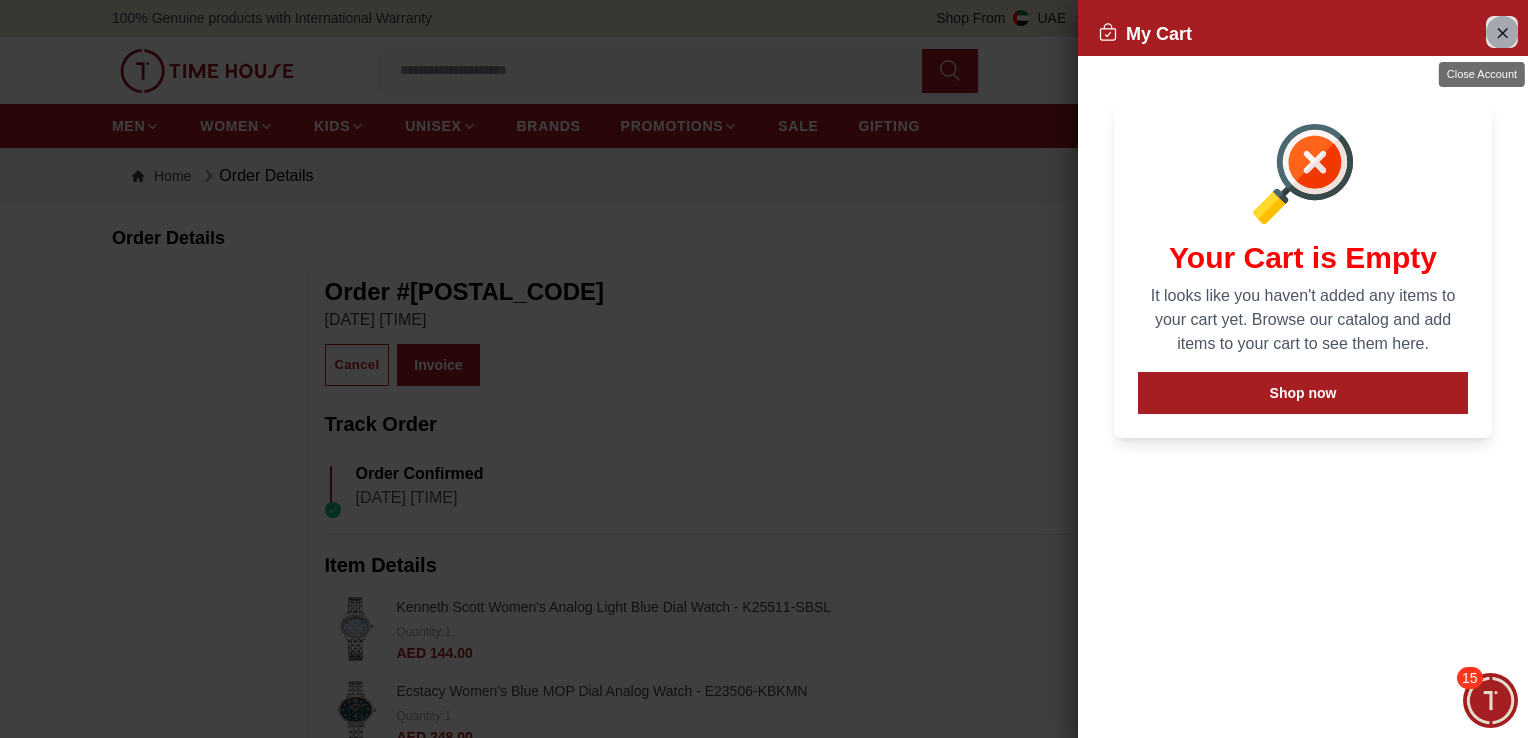 click 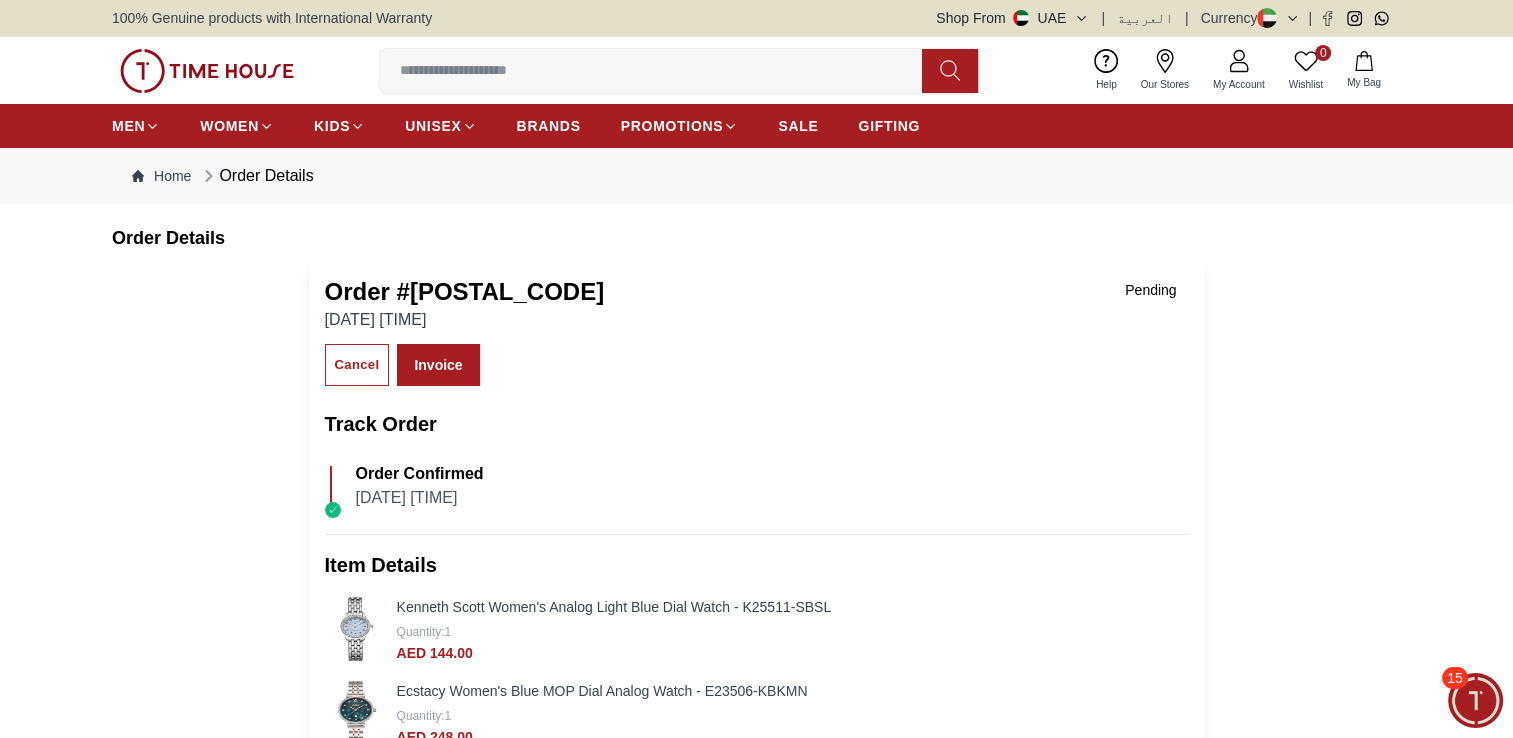 click 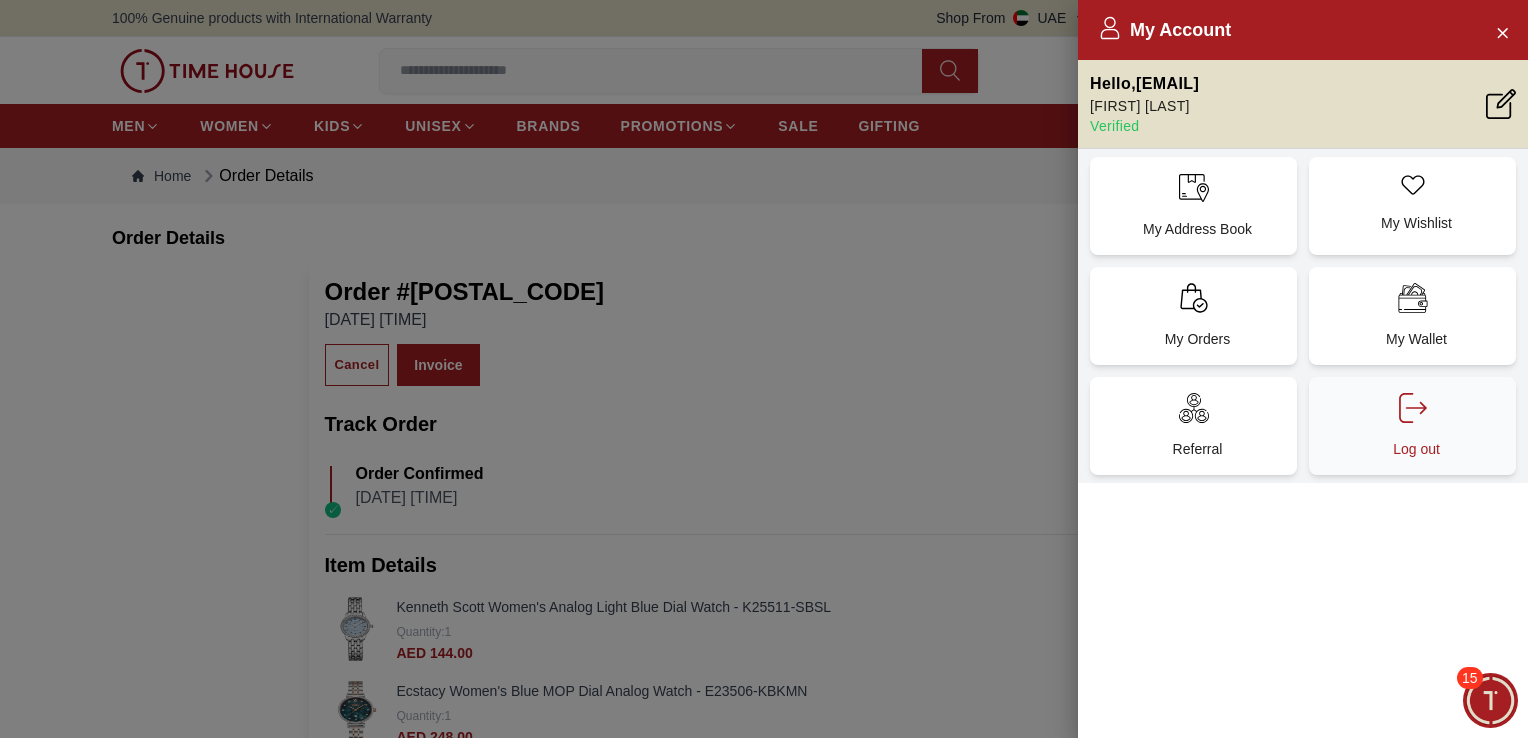click 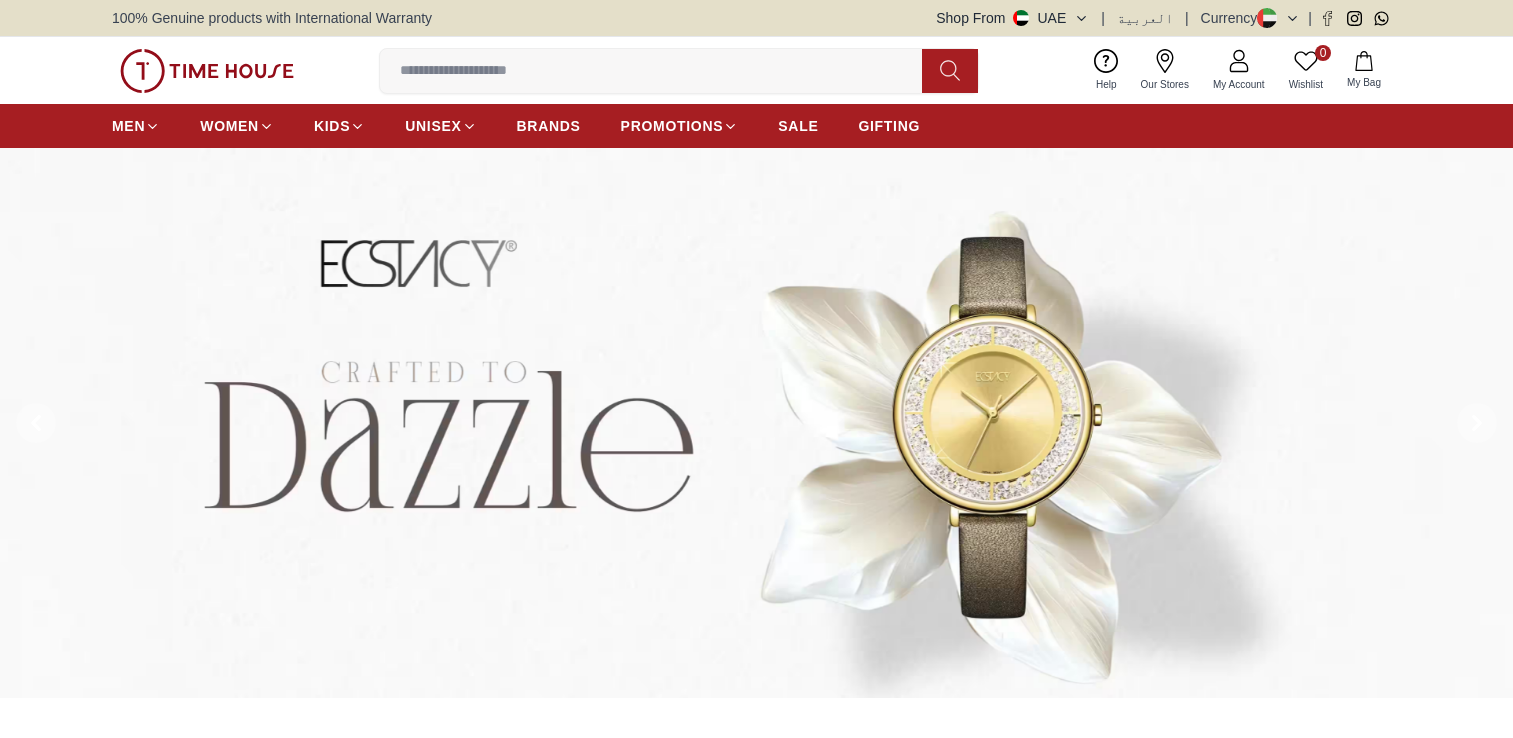 scroll, scrollTop: 0, scrollLeft: 0, axis: both 